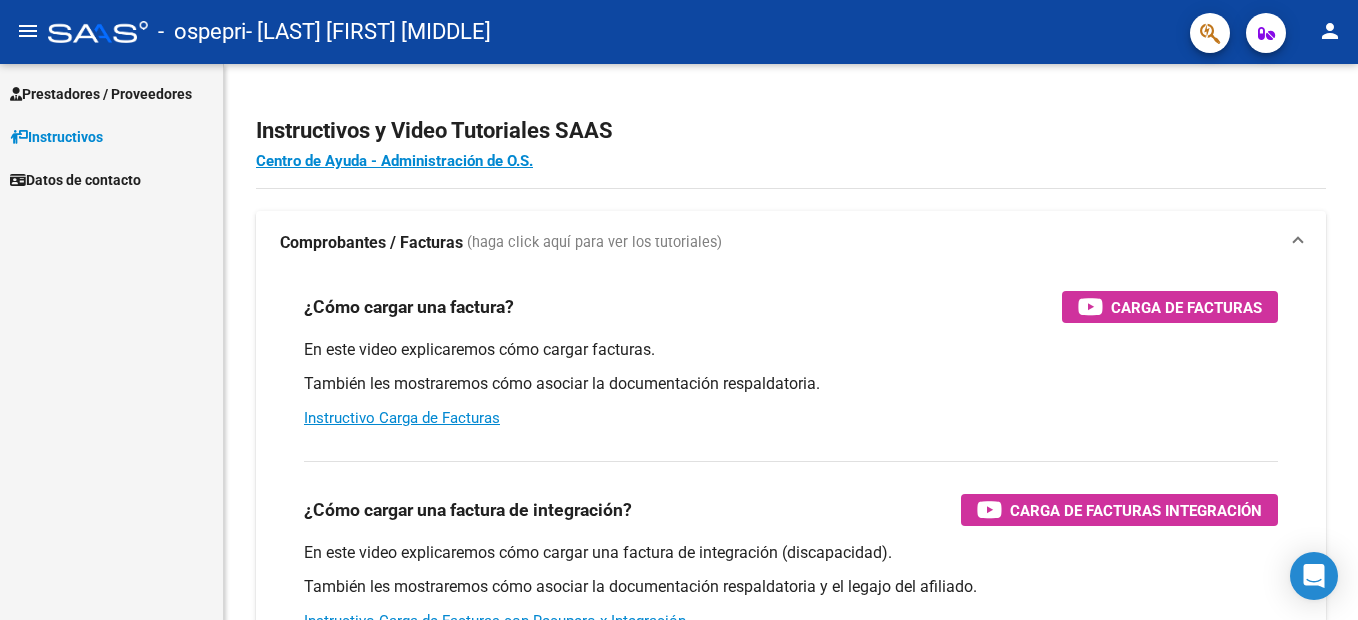 scroll, scrollTop: 0, scrollLeft: 0, axis: both 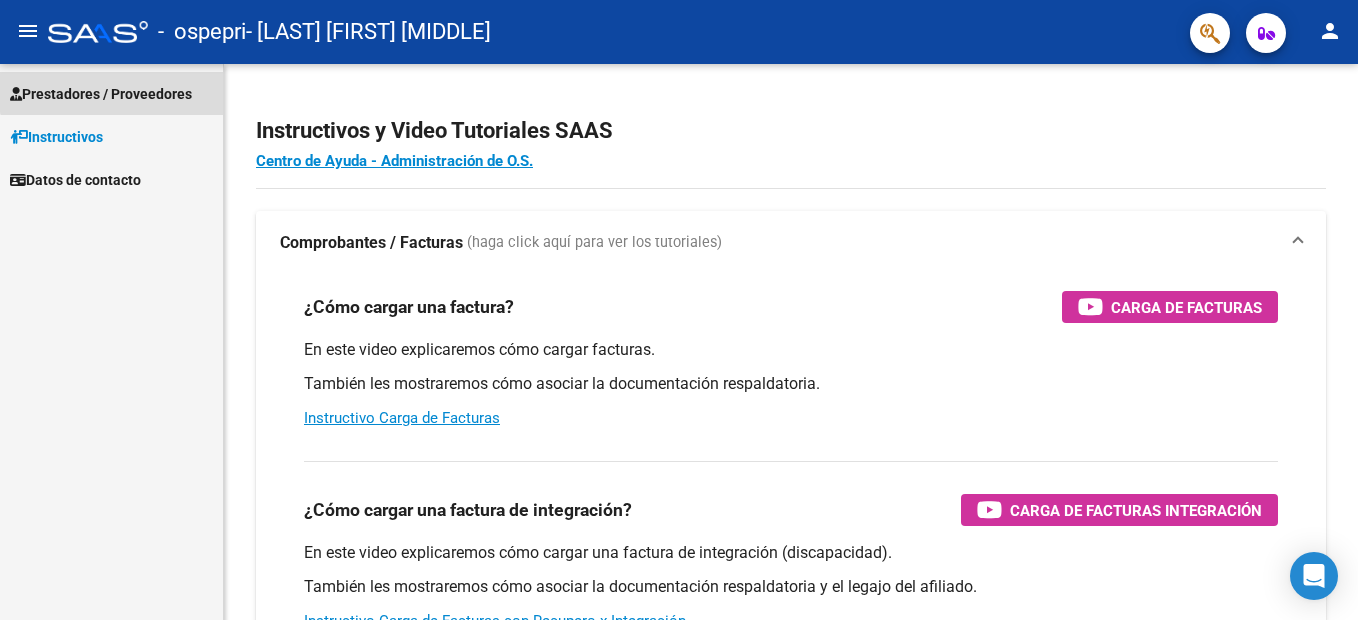 click on "Prestadores / Proveedores" at bounding box center [101, 94] 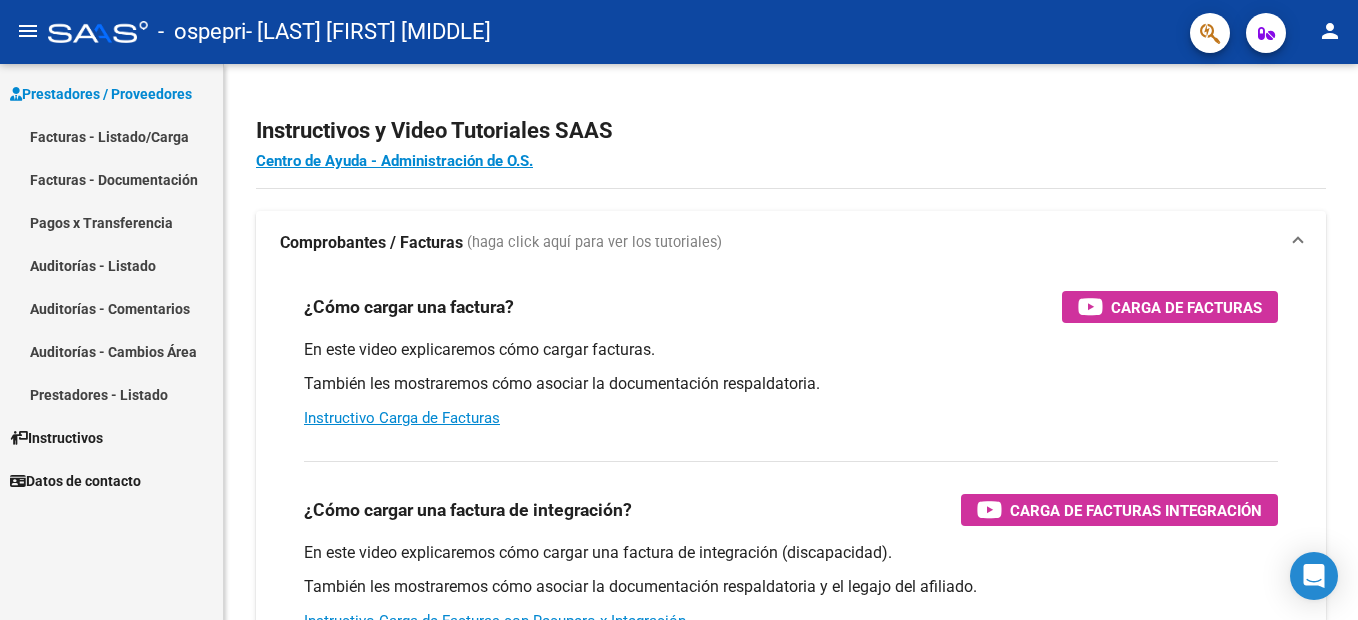 click on "Facturas - Listado/Carga" at bounding box center (111, 136) 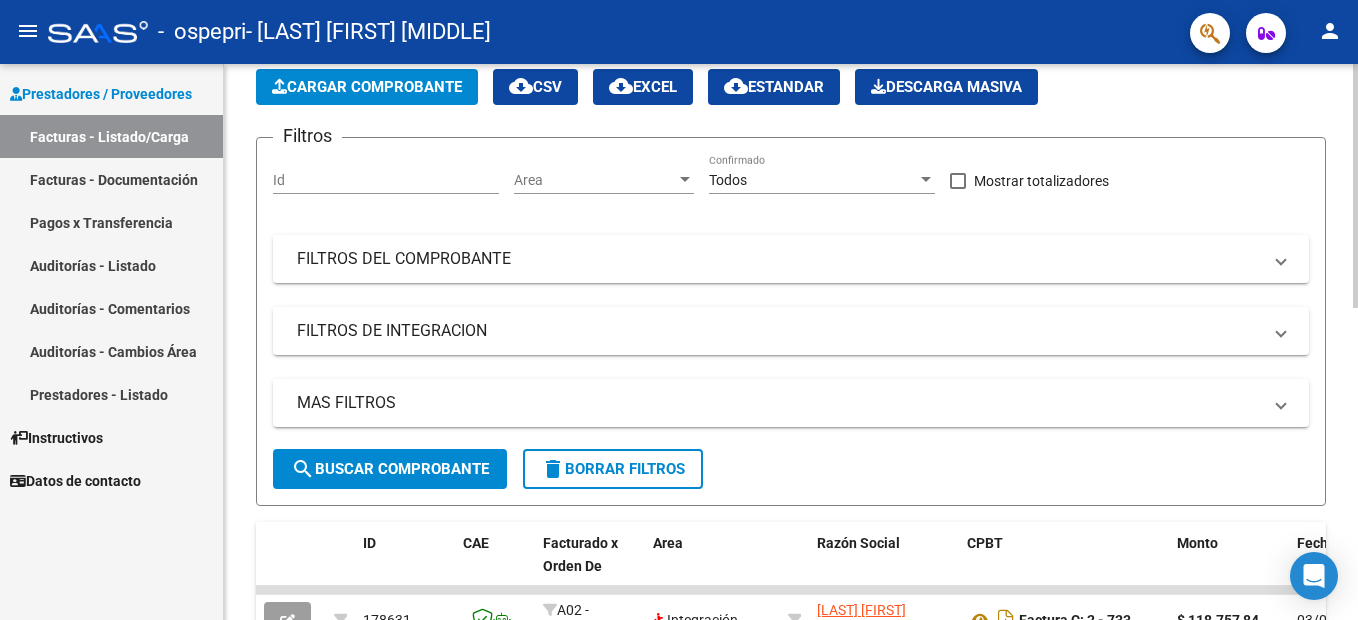 scroll, scrollTop: 0, scrollLeft: 0, axis: both 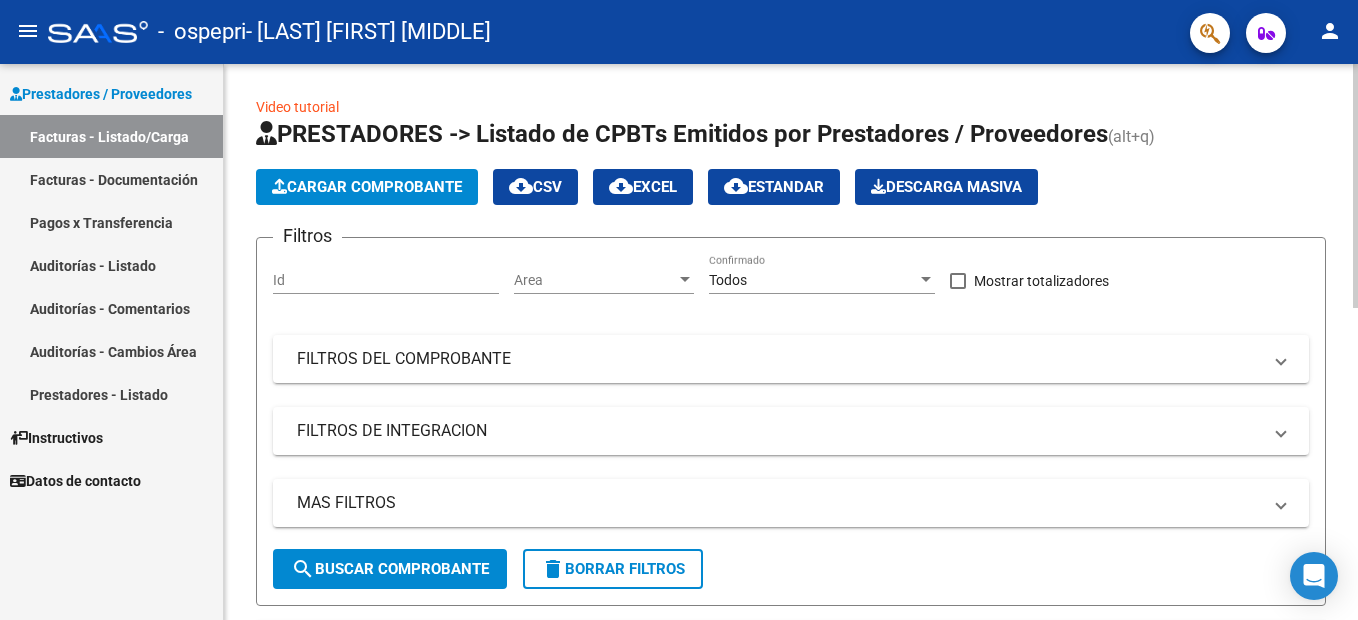 click on "Cargar Comprobante" 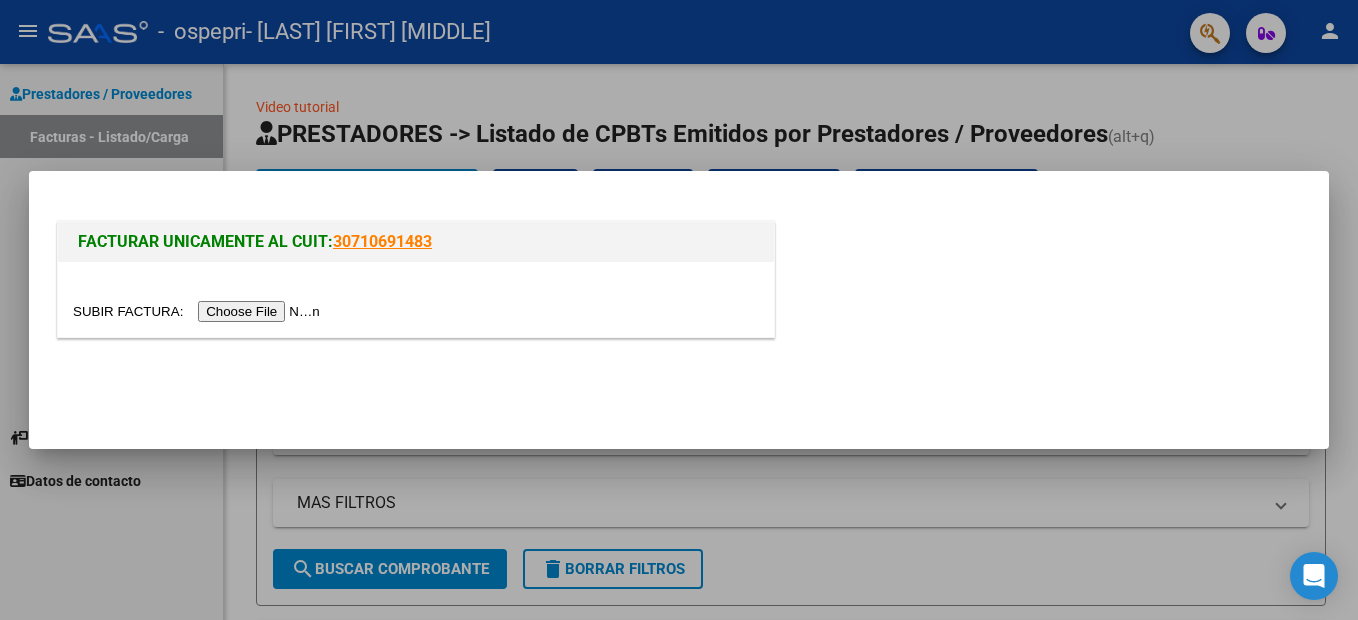 click at bounding box center [199, 311] 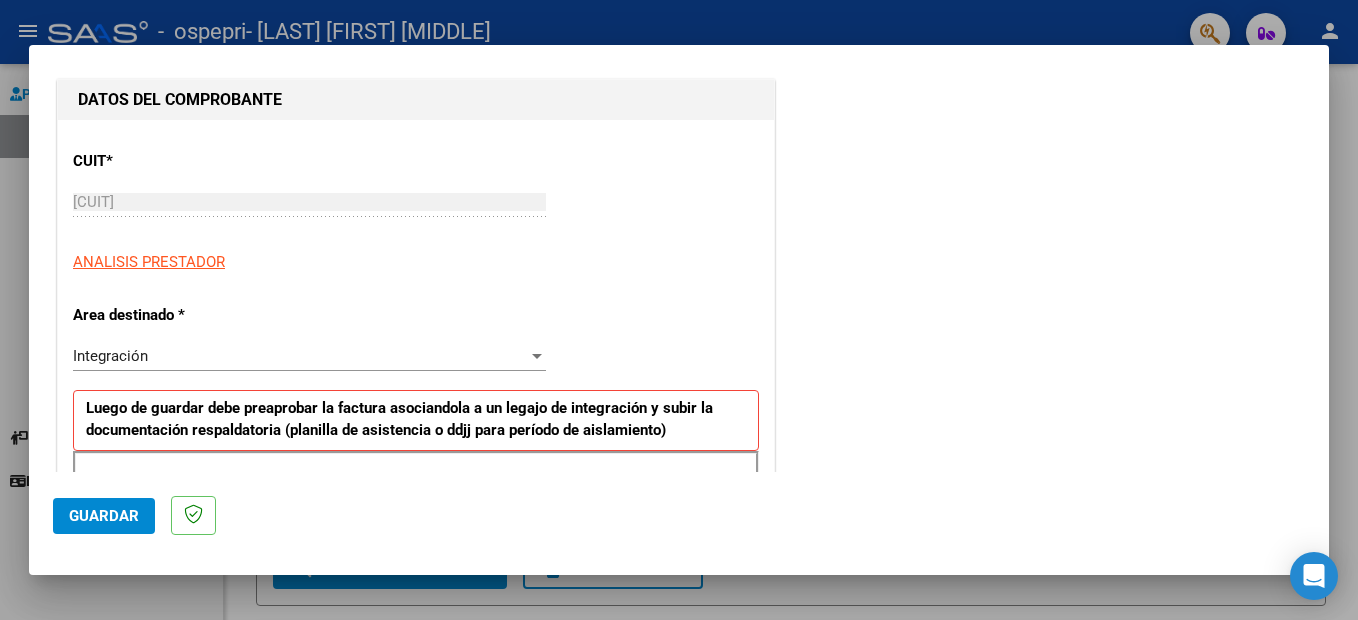 scroll, scrollTop: 300, scrollLeft: 0, axis: vertical 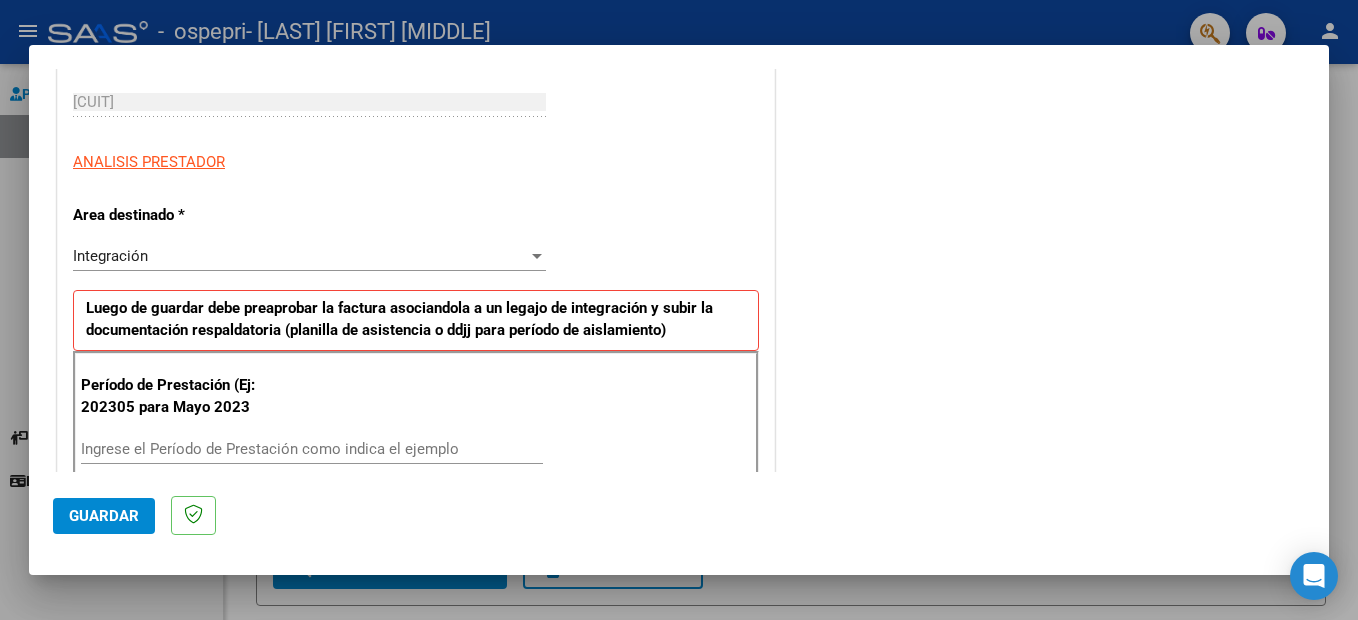 click on "Integración Seleccionar Area" at bounding box center [309, 256] 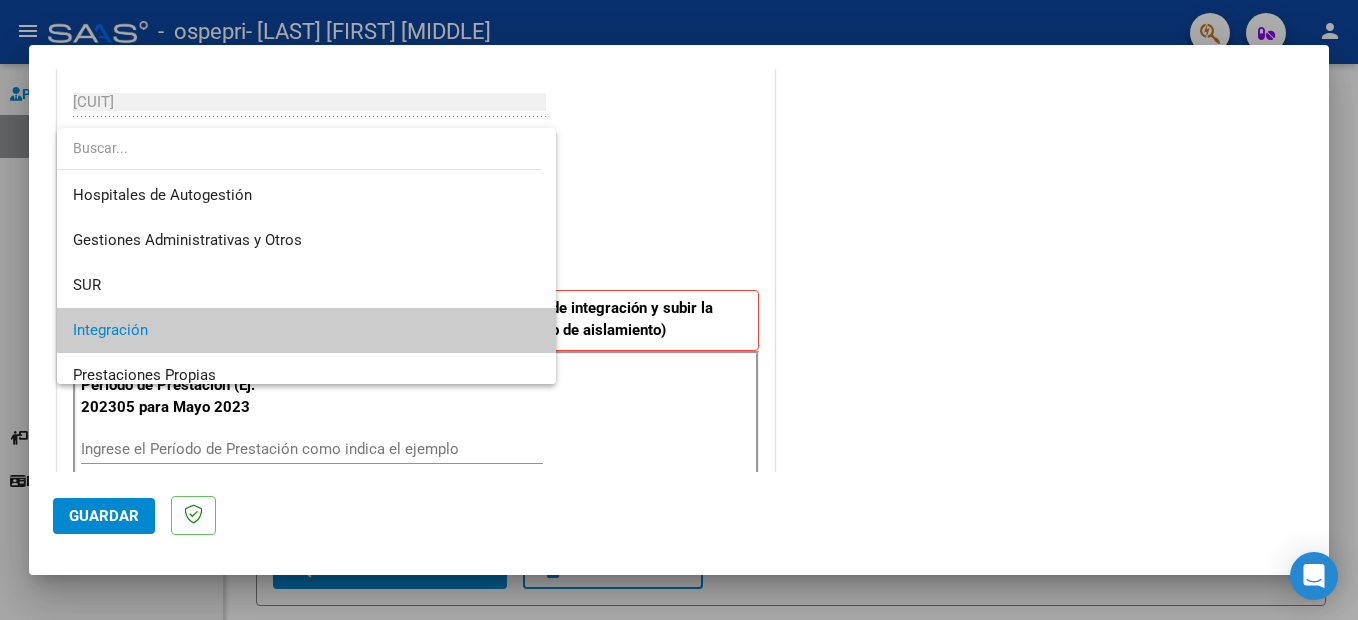 scroll, scrollTop: 75, scrollLeft: 0, axis: vertical 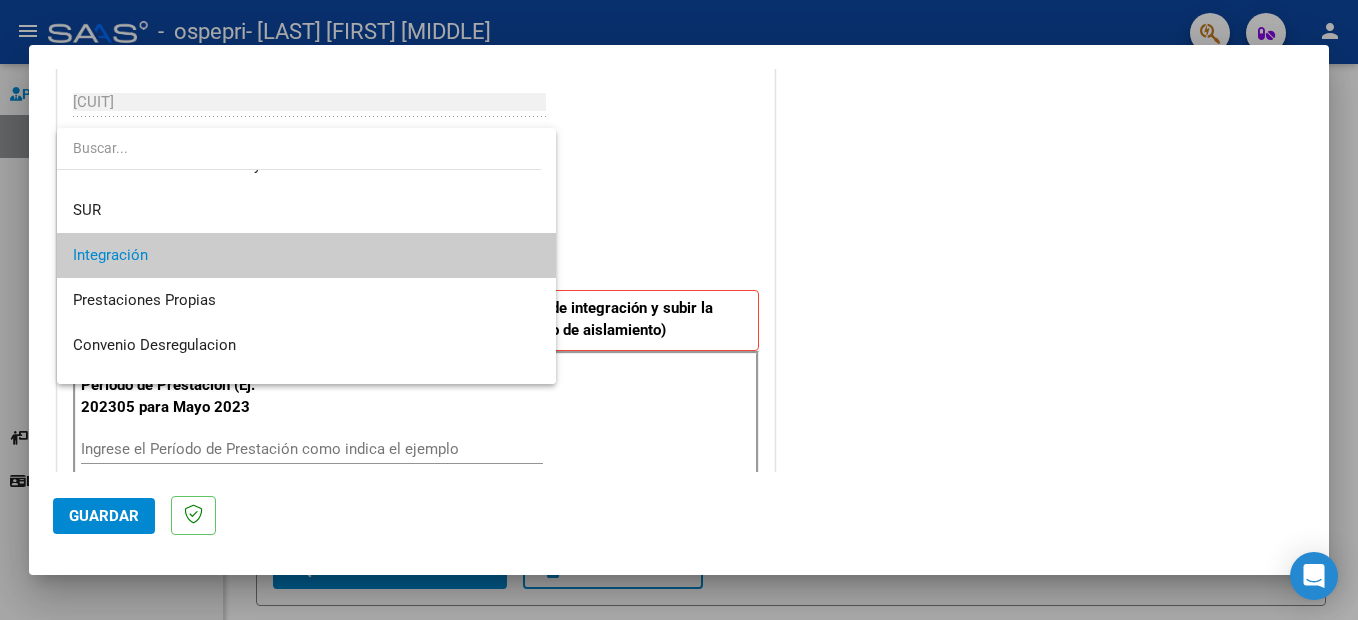 click on "Integración" at bounding box center (306, 255) 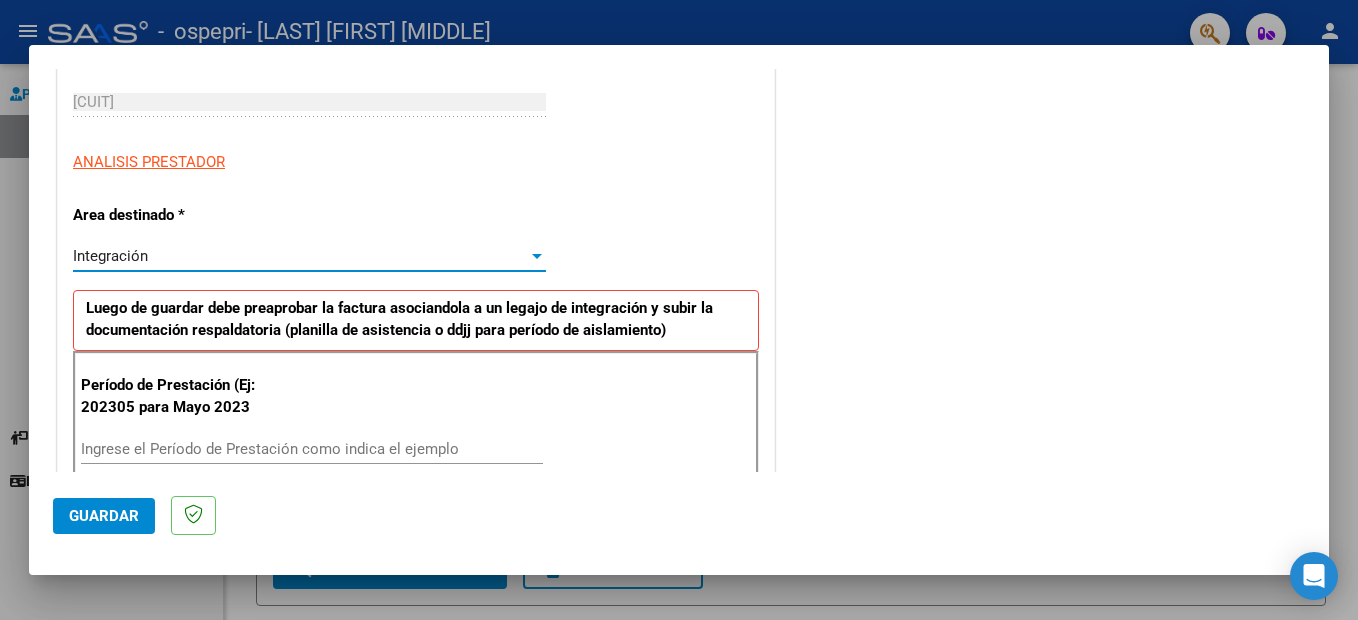 scroll, scrollTop: 400, scrollLeft: 0, axis: vertical 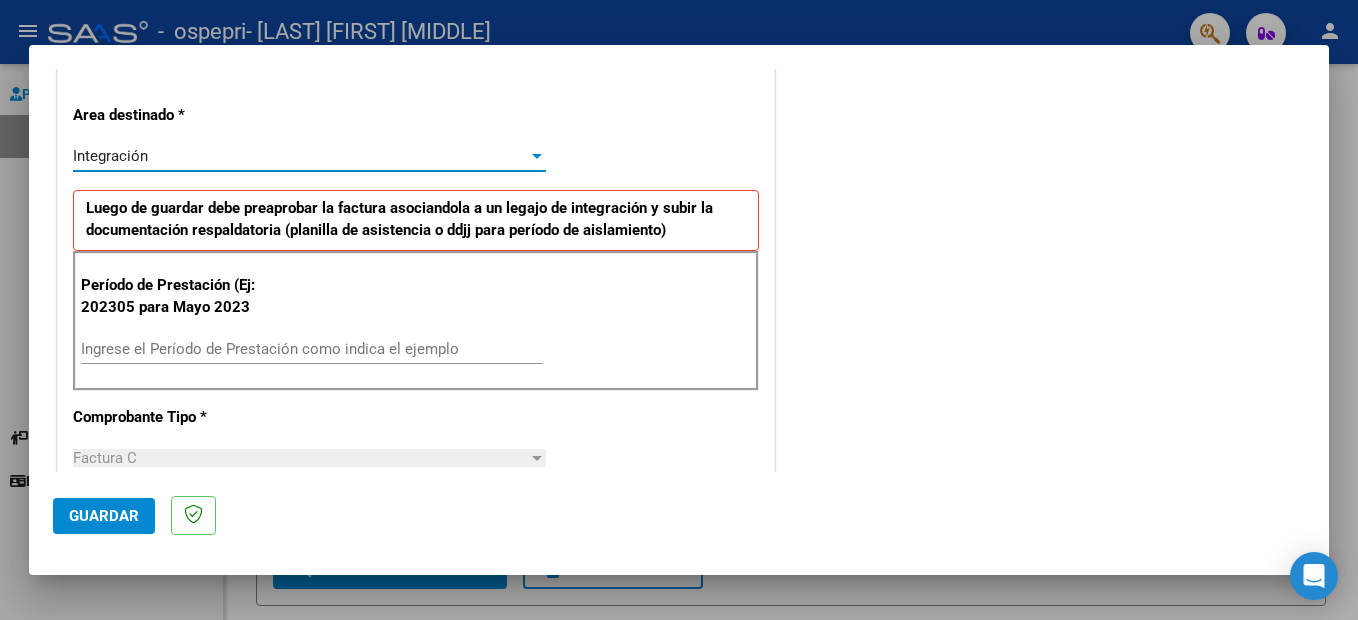click on "Integración" at bounding box center (300, 156) 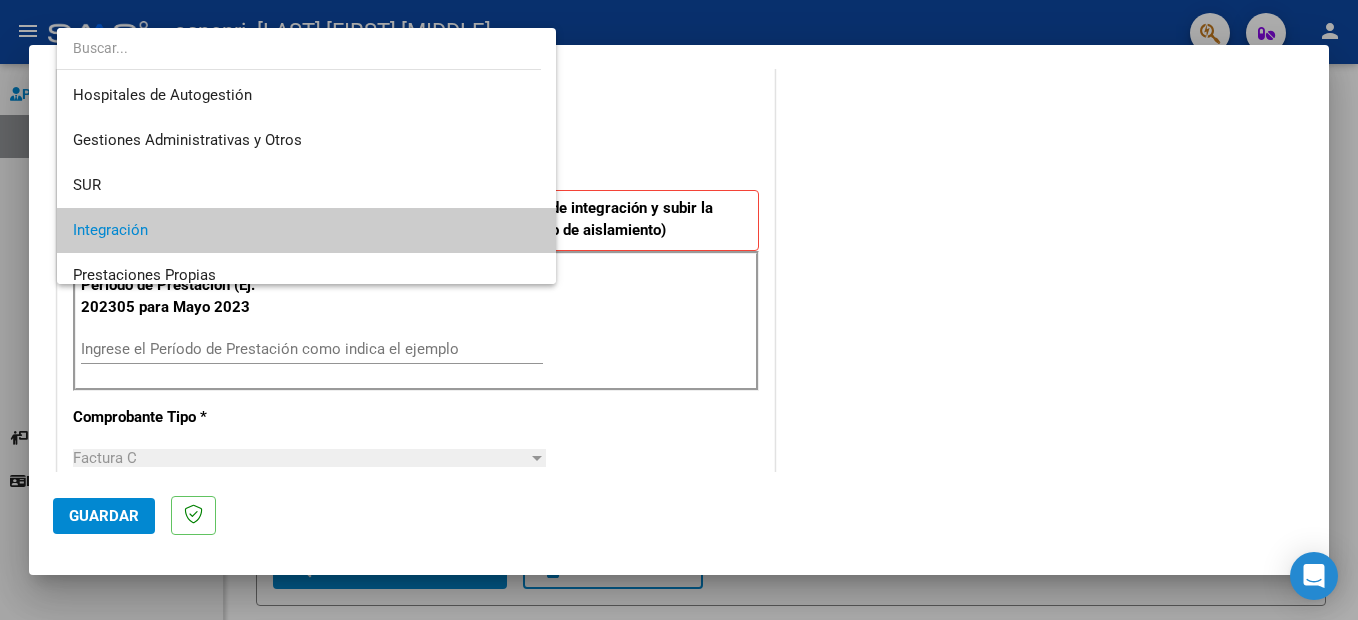 scroll, scrollTop: 75, scrollLeft: 0, axis: vertical 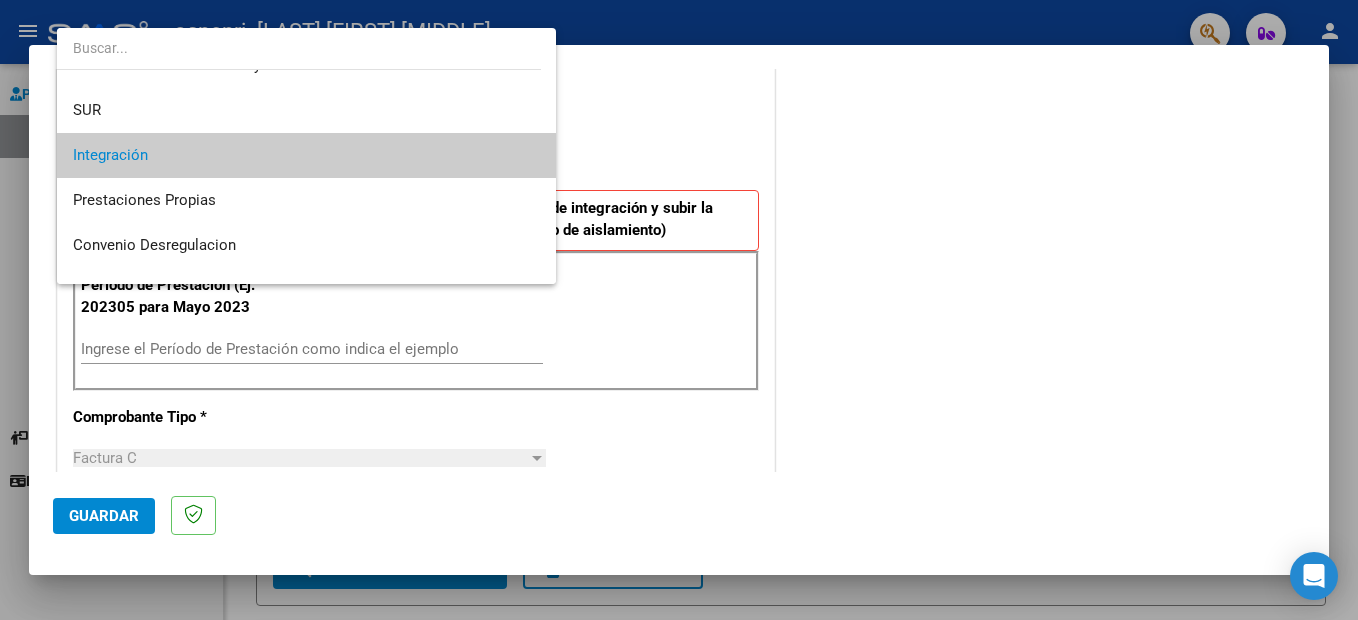 click on "Integración" at bounding box center [306, 155] 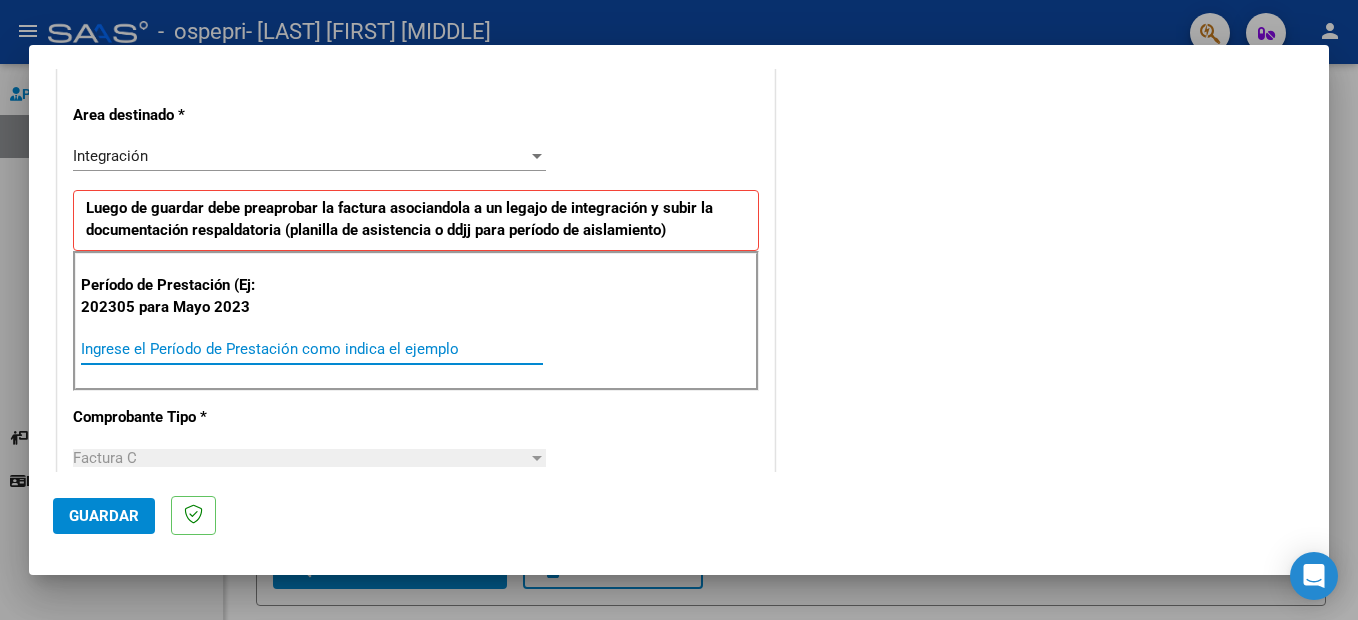click on "Ingrese el Período de Prestación como indica el ejemplo" at bounding box center (312, 349) 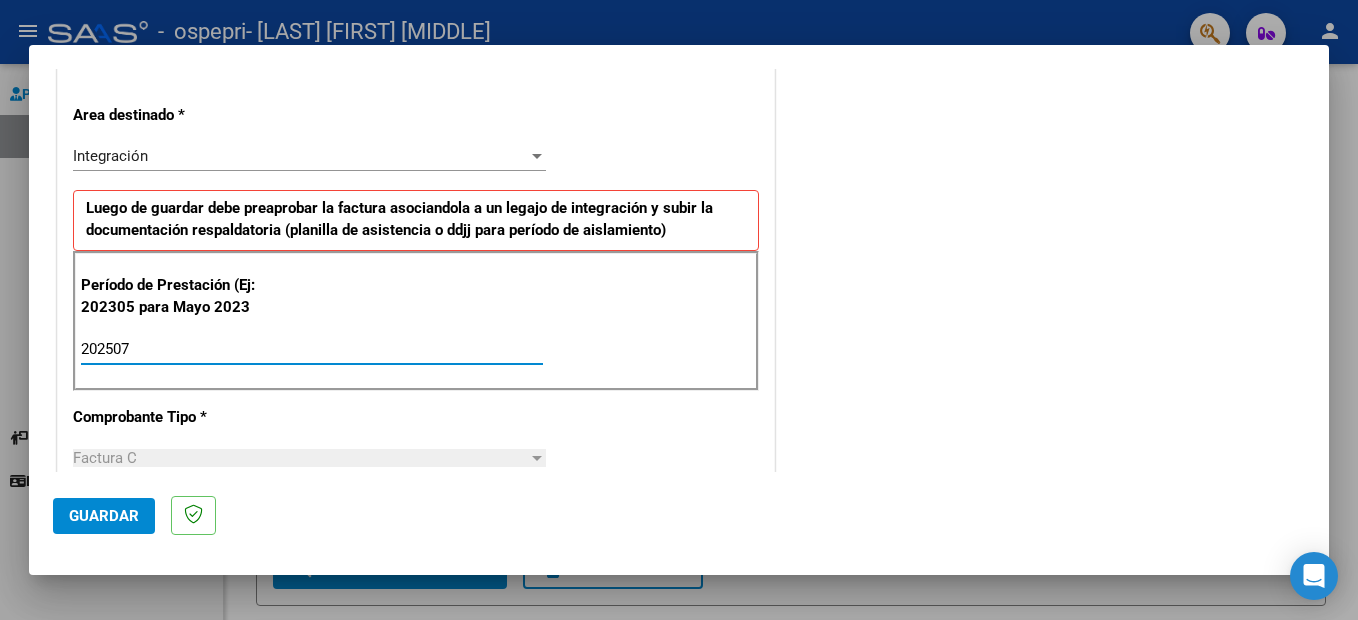 type on "202507" 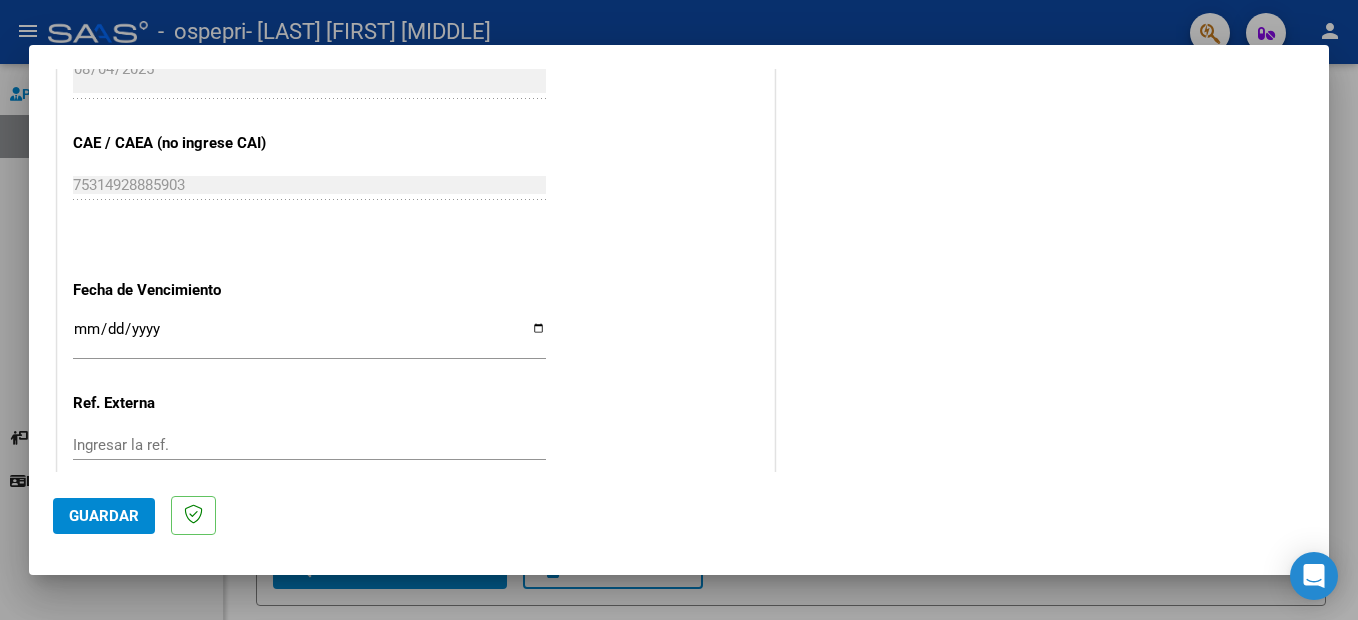 scroll, scrollTop: 1200, scrollLeft: 0, axis: vertical 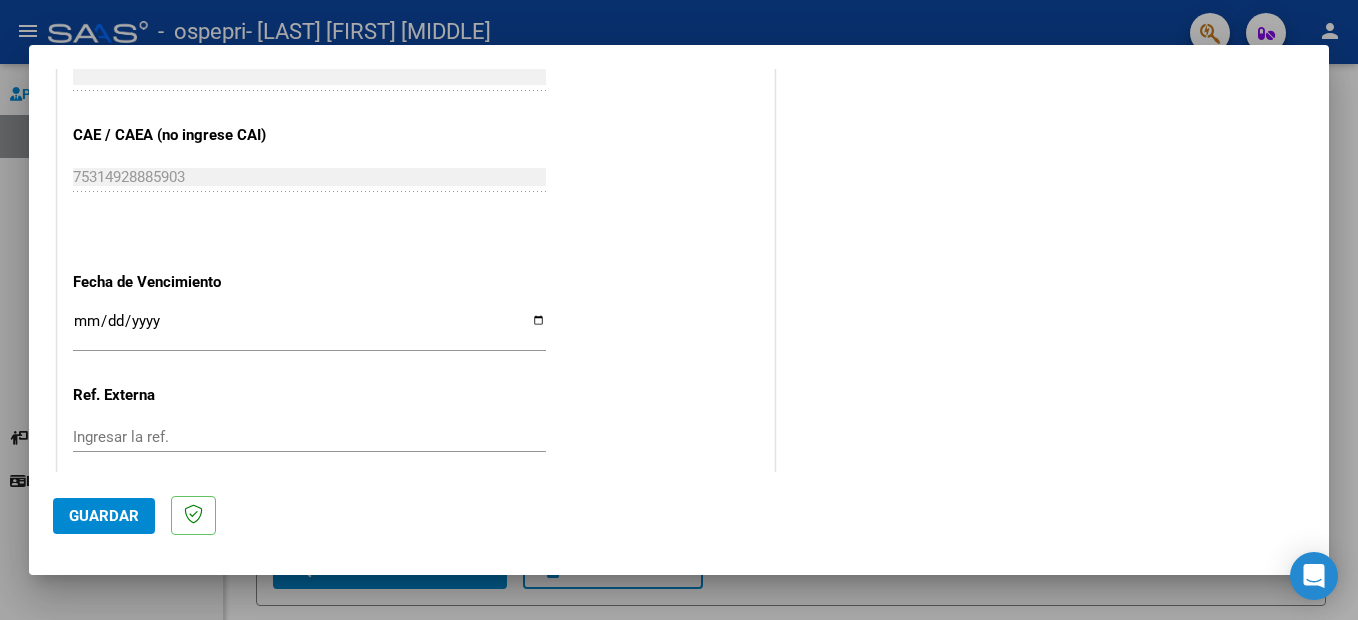 click on "Ingresar la fecha" at bounding box center [309, 329] 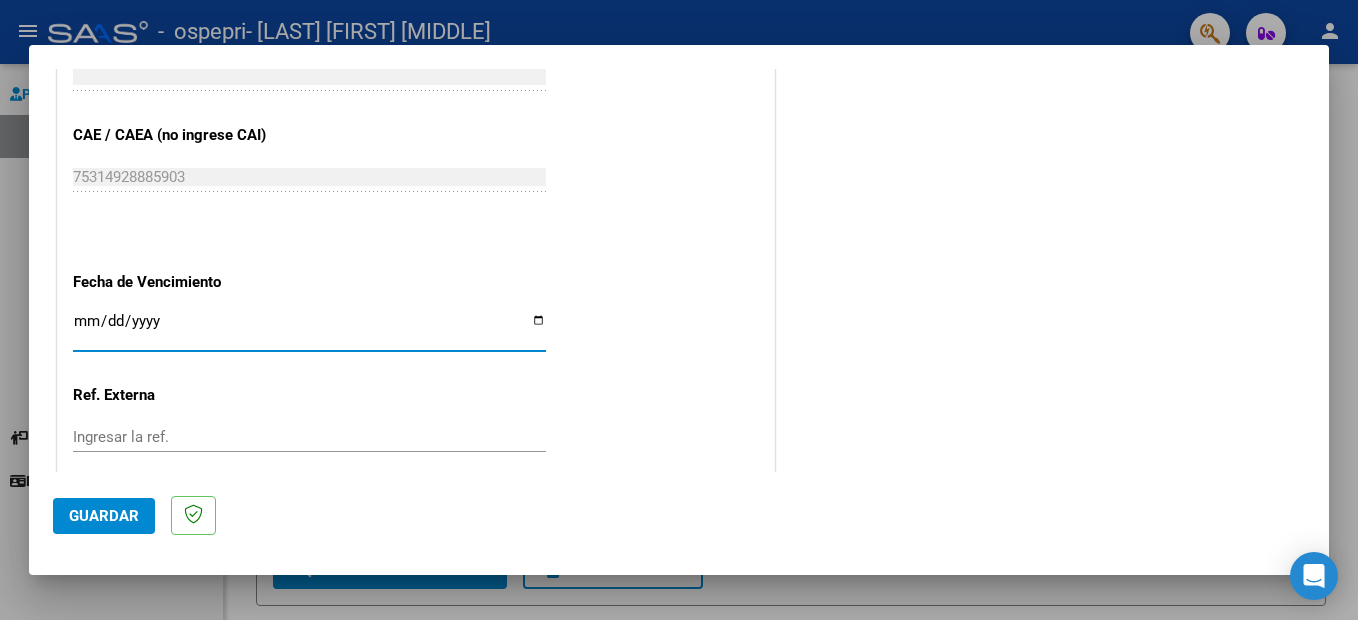 click on "Ingresar la fecha" at bounding box center [309, 329] 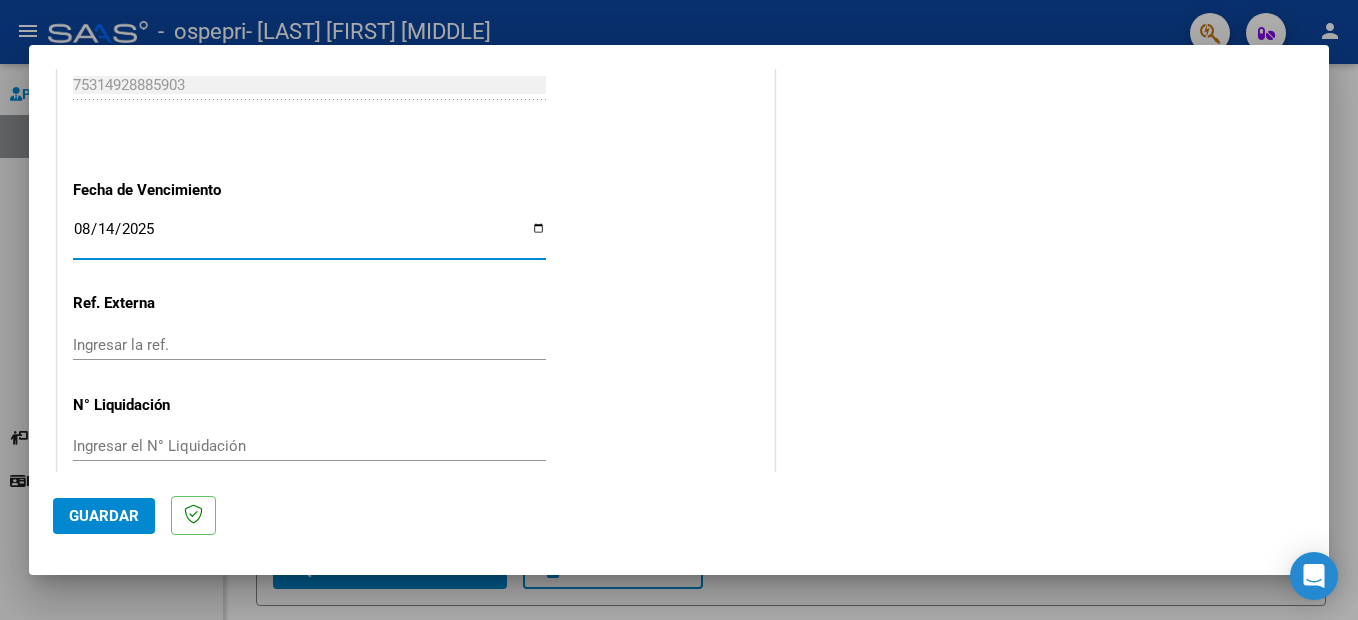 scroll, scrollTop: 1320, scrollLeft: 0, axis: vertical 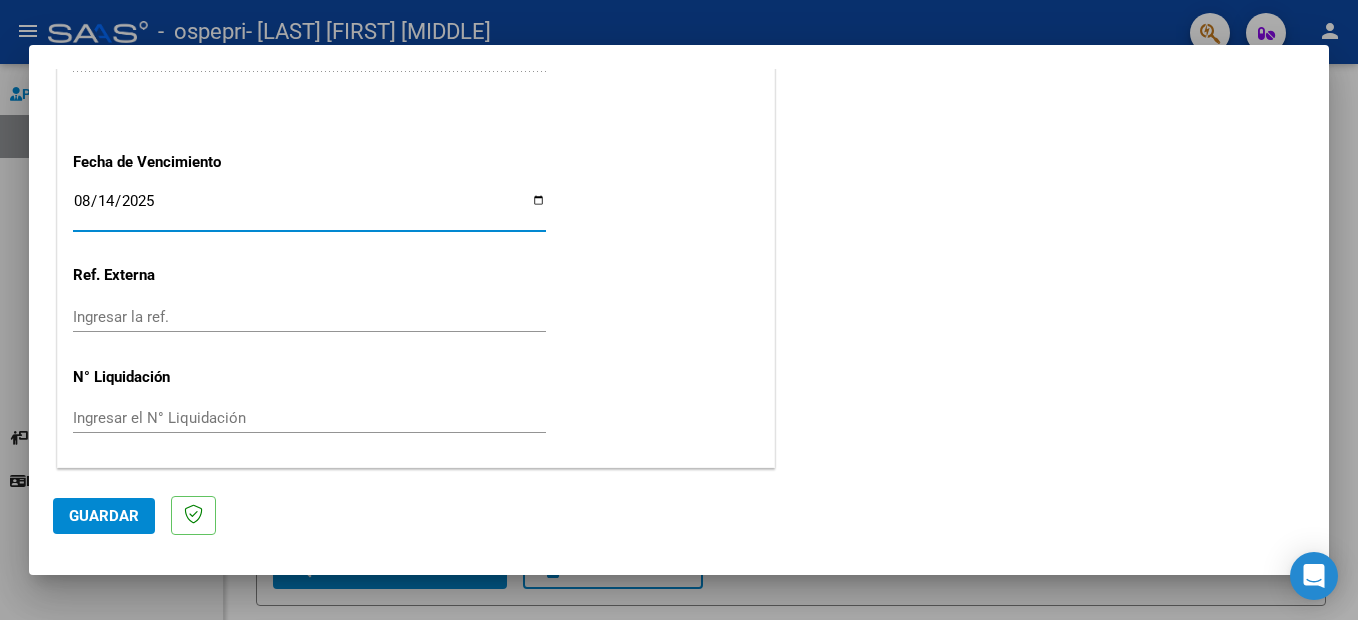 click on "Ingresar el N° Liquidación" at bounding box center (309, 418) 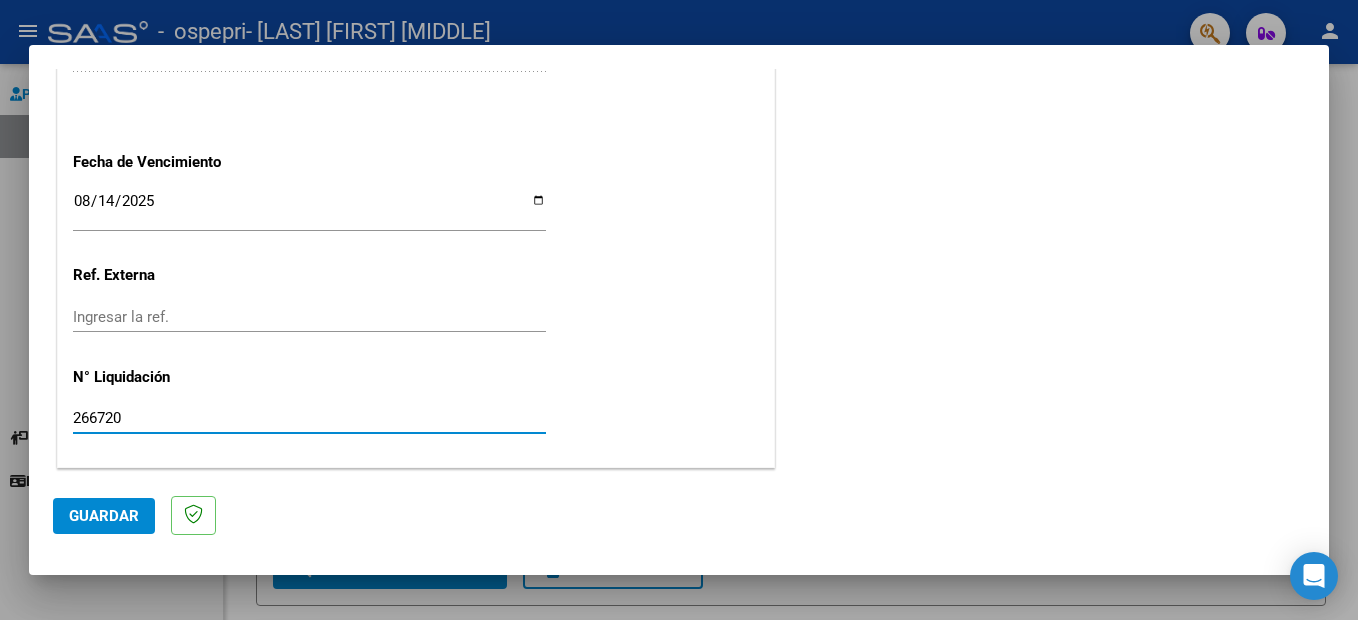 type on "266720" 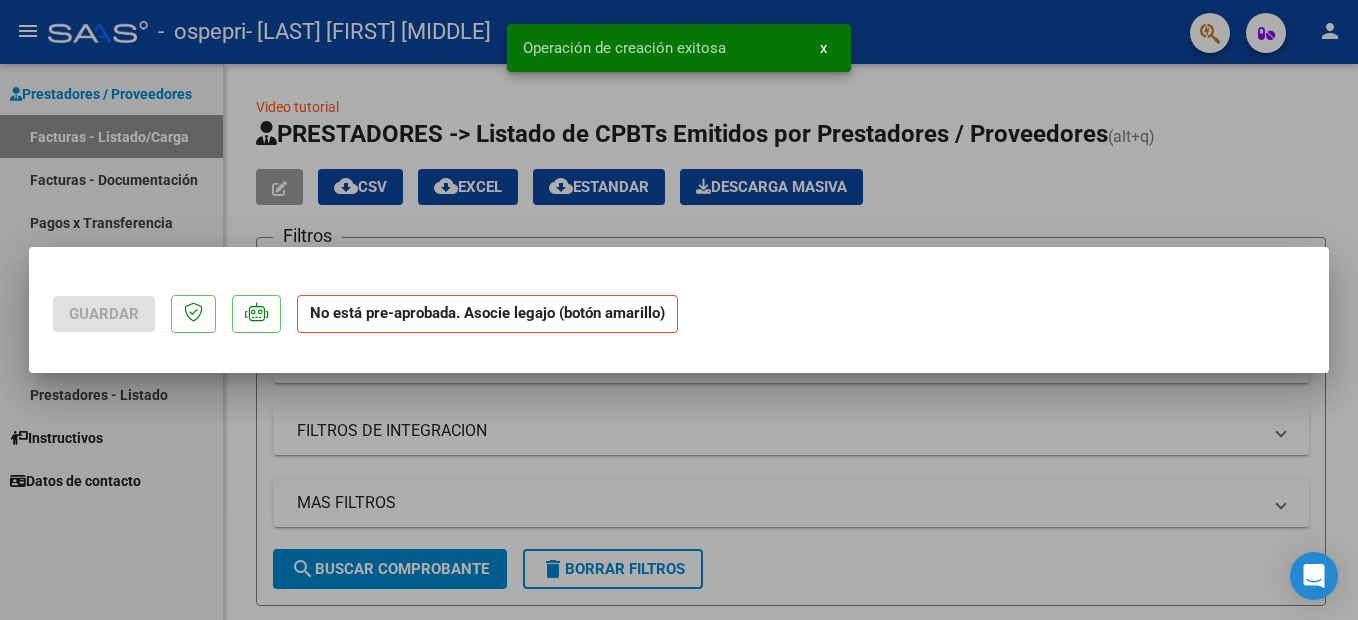 scroll, scrollTop: 0, scrollLeft: 0, axis: both 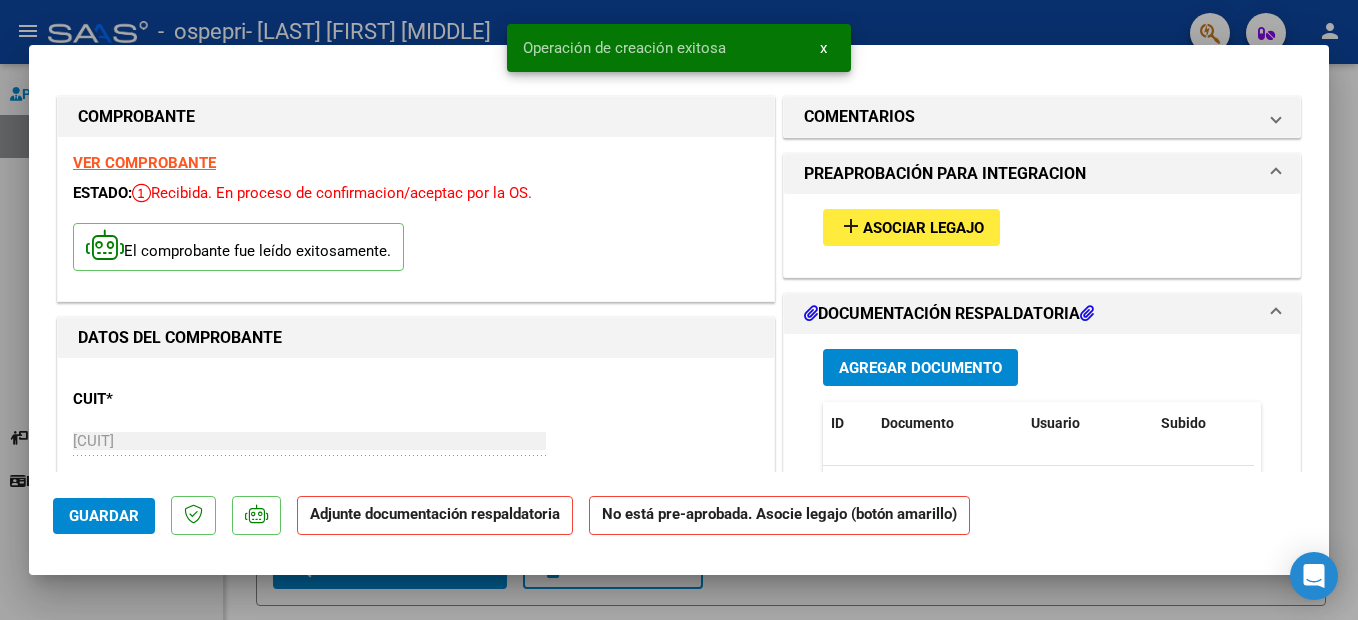 click on "Asociar Legajo" at bounding box center (923, 228) 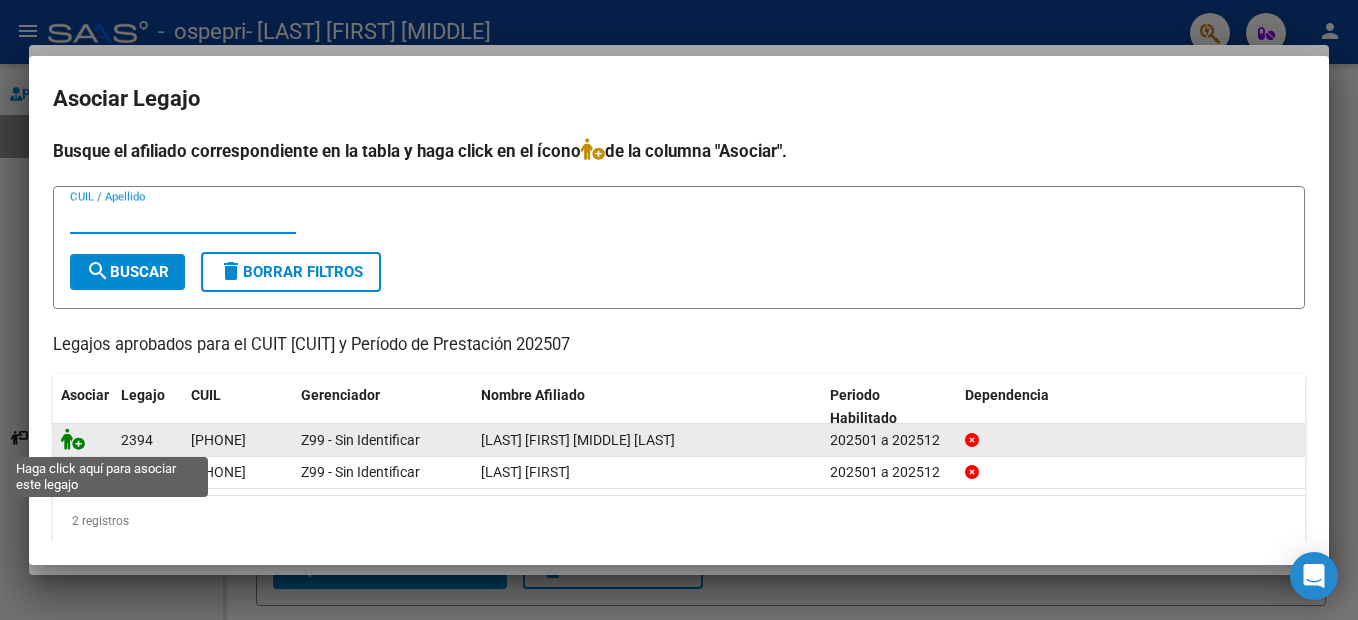 click 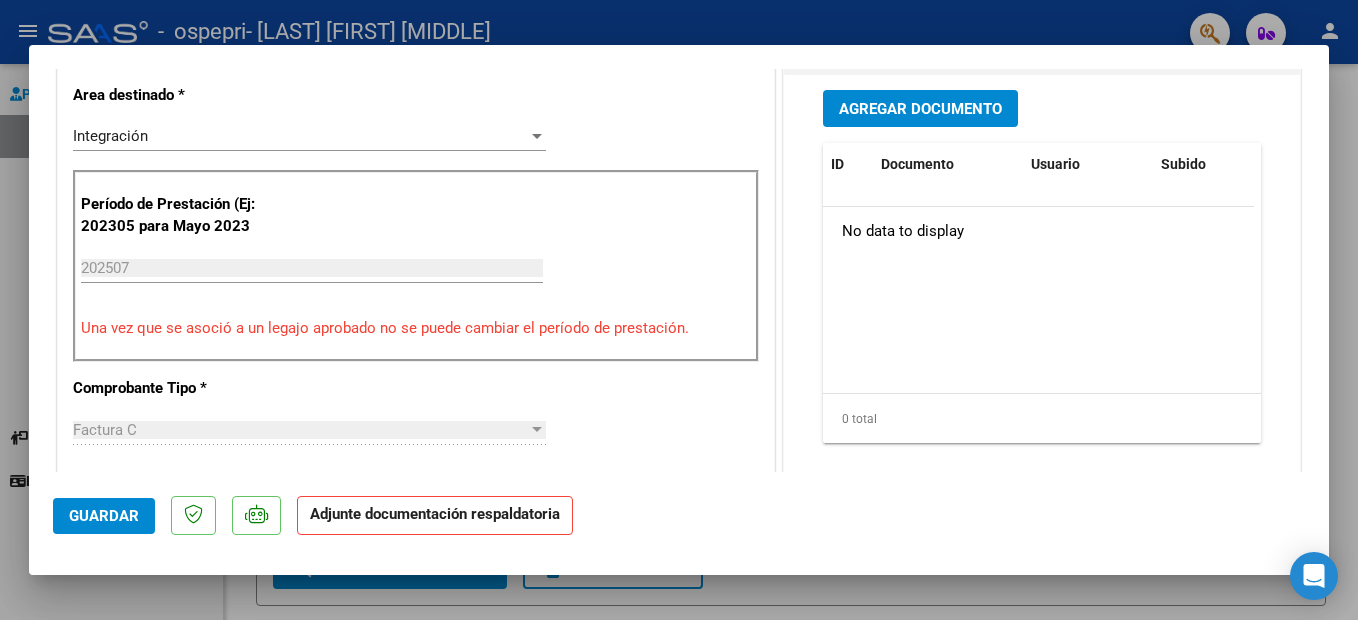 scroll, scrollTop: 487, scrollLeft: 0, axis: vertical 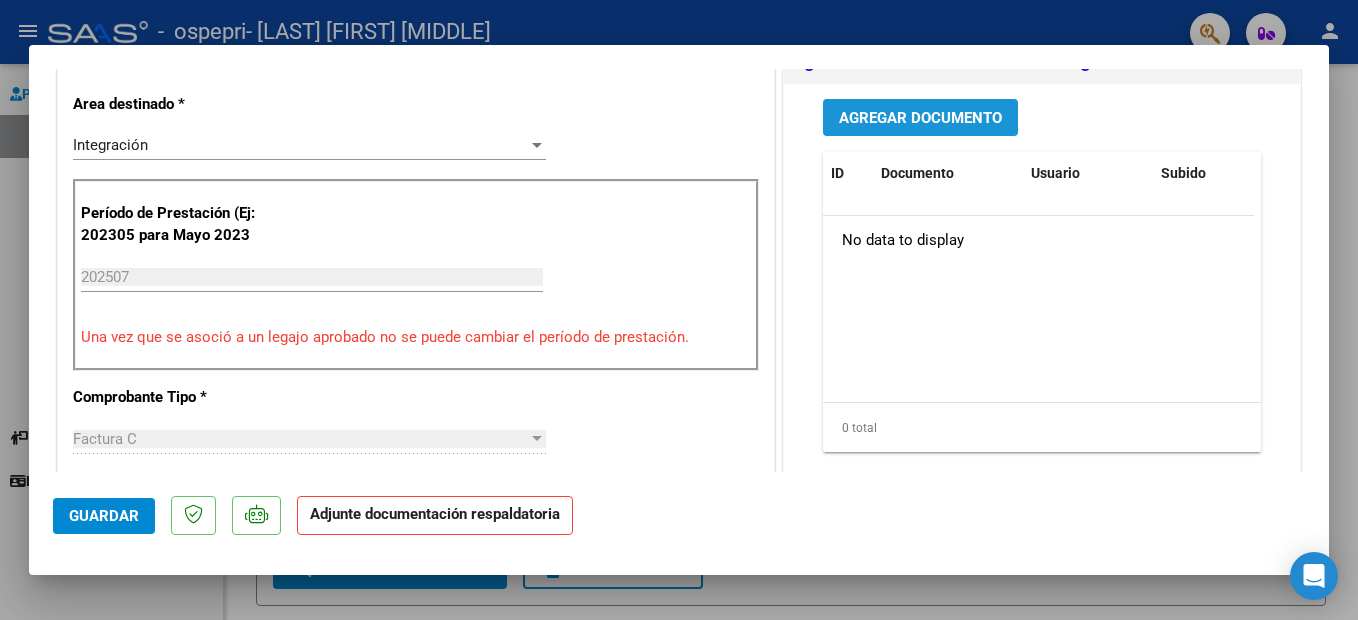 click on "Agregar Documento" at bounding box center [920, 118] 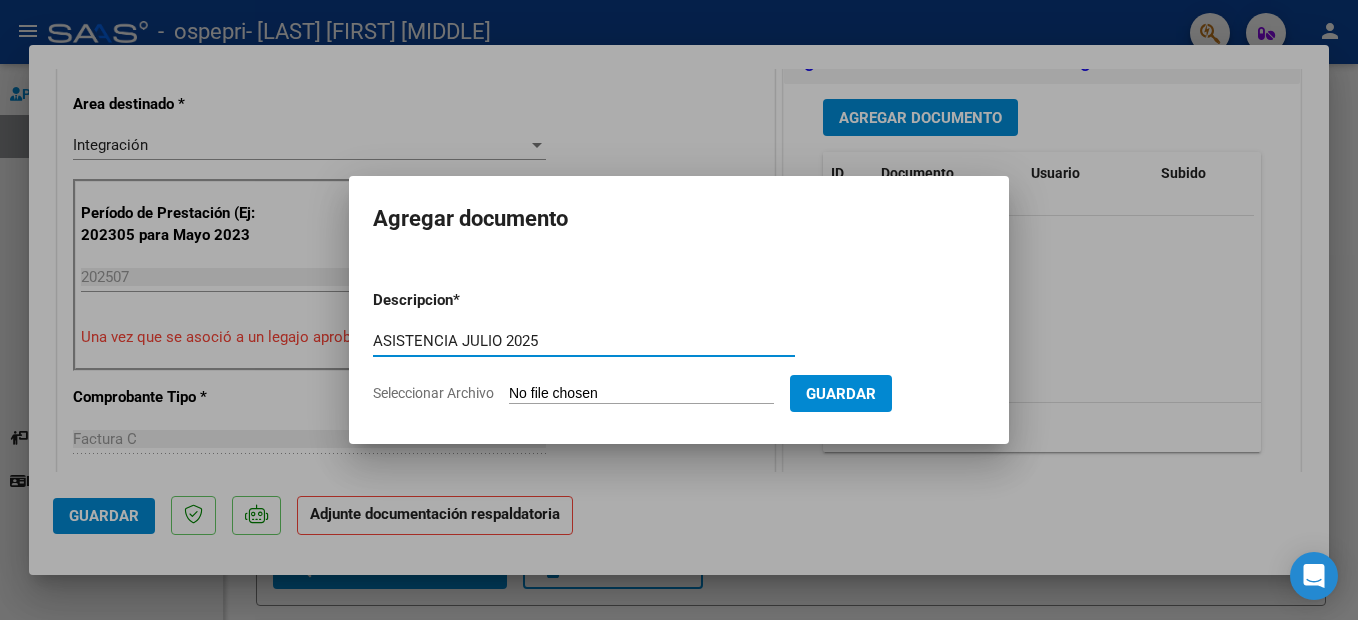 type on "ASISTENCIA JULIO 2025" 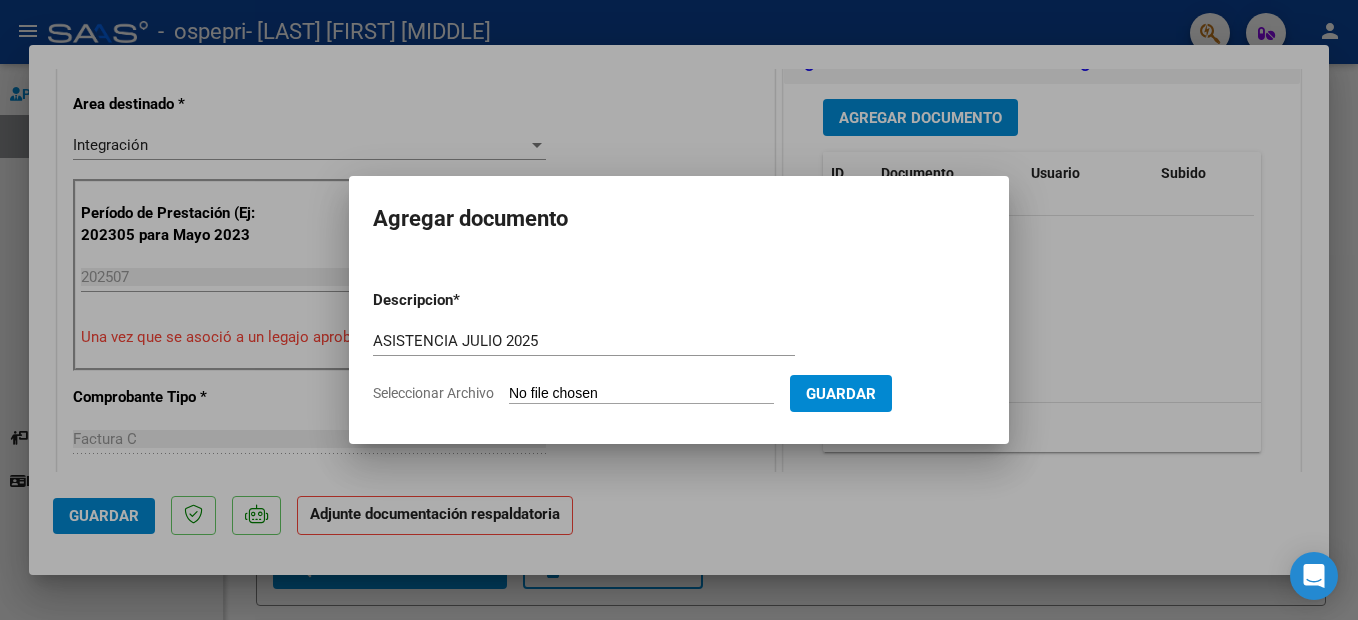 type on "C:\fakepath\ASISTENCIA [FIRST] [LAST] [MONTH] [YEAR] OSPEPRI.pdf" 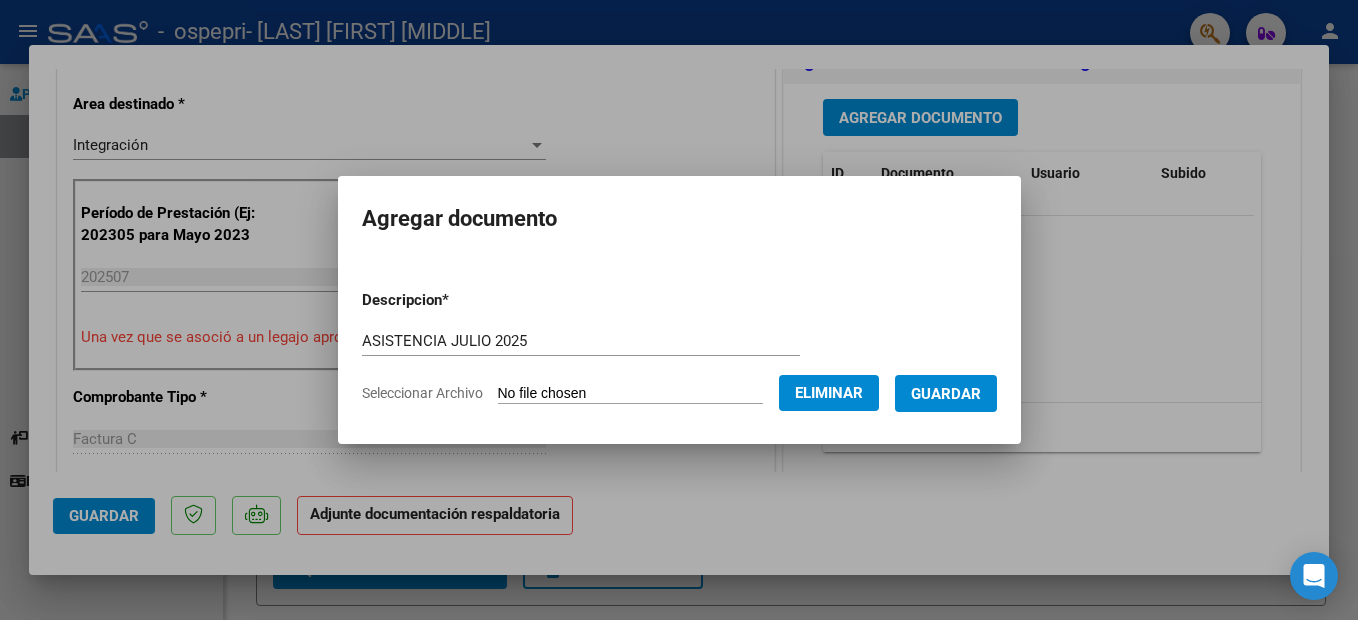 click on "Guardar" at bounding box center [946, 394] 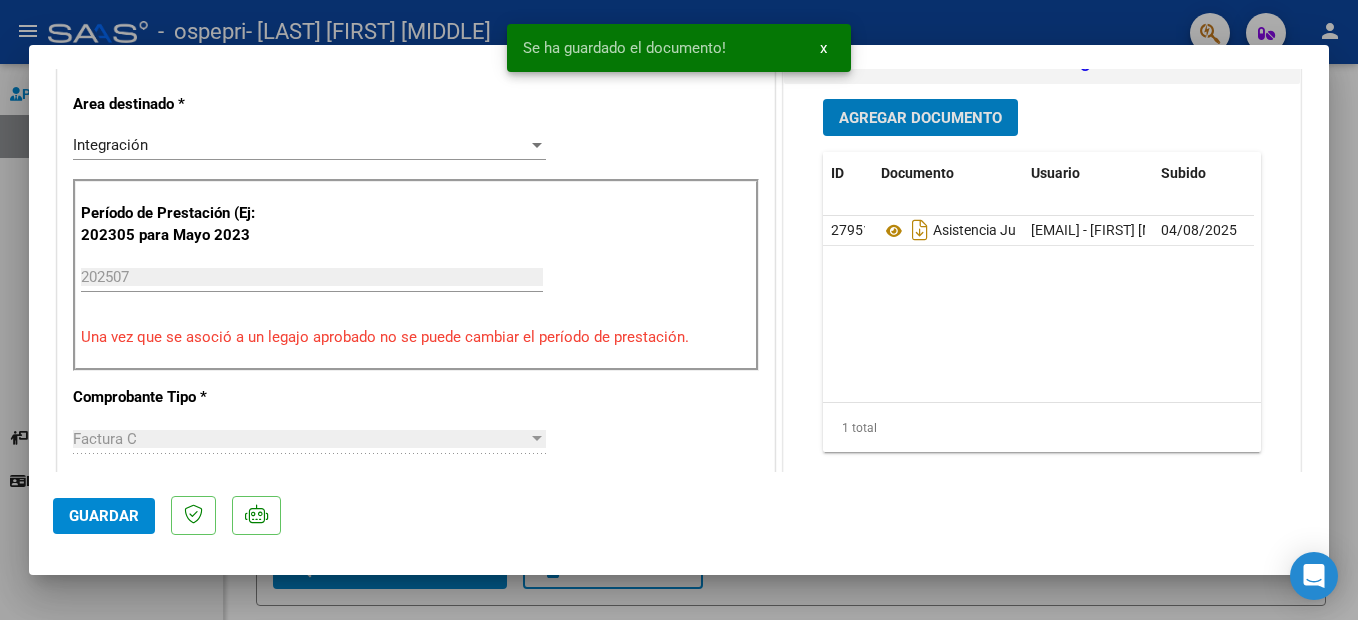 click on "Agregar Documento" at bounding box center [920, 117] 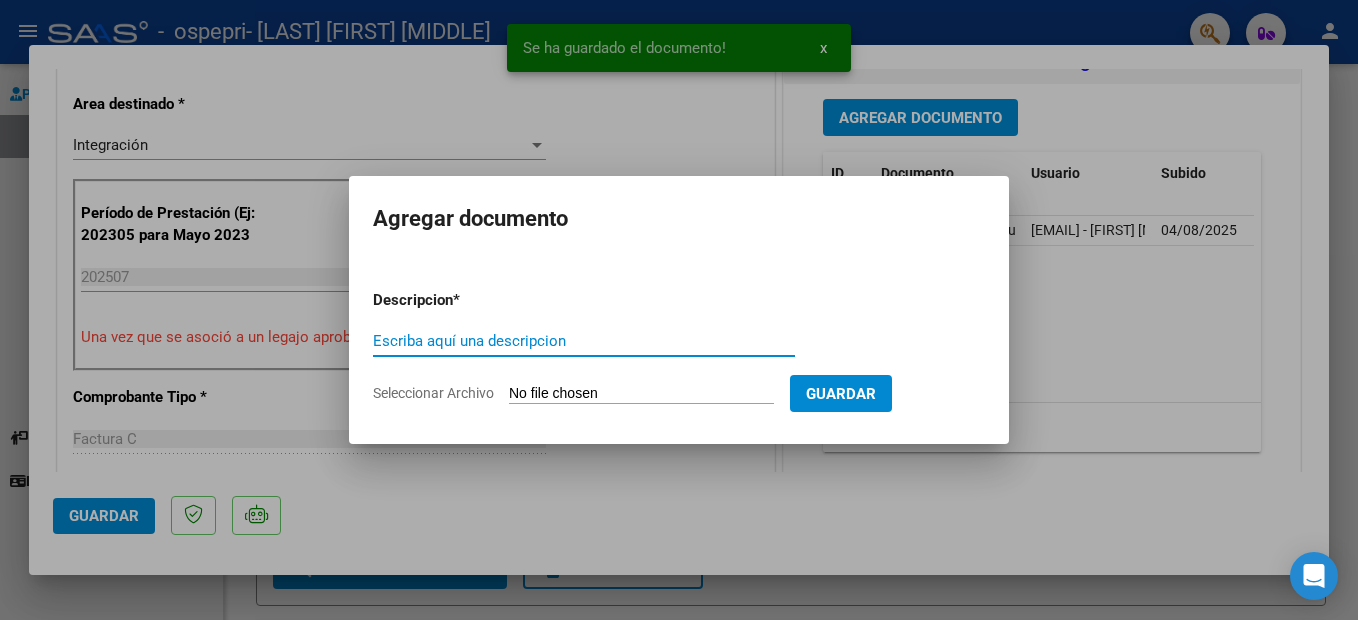 click at bounding box center (679, 310) 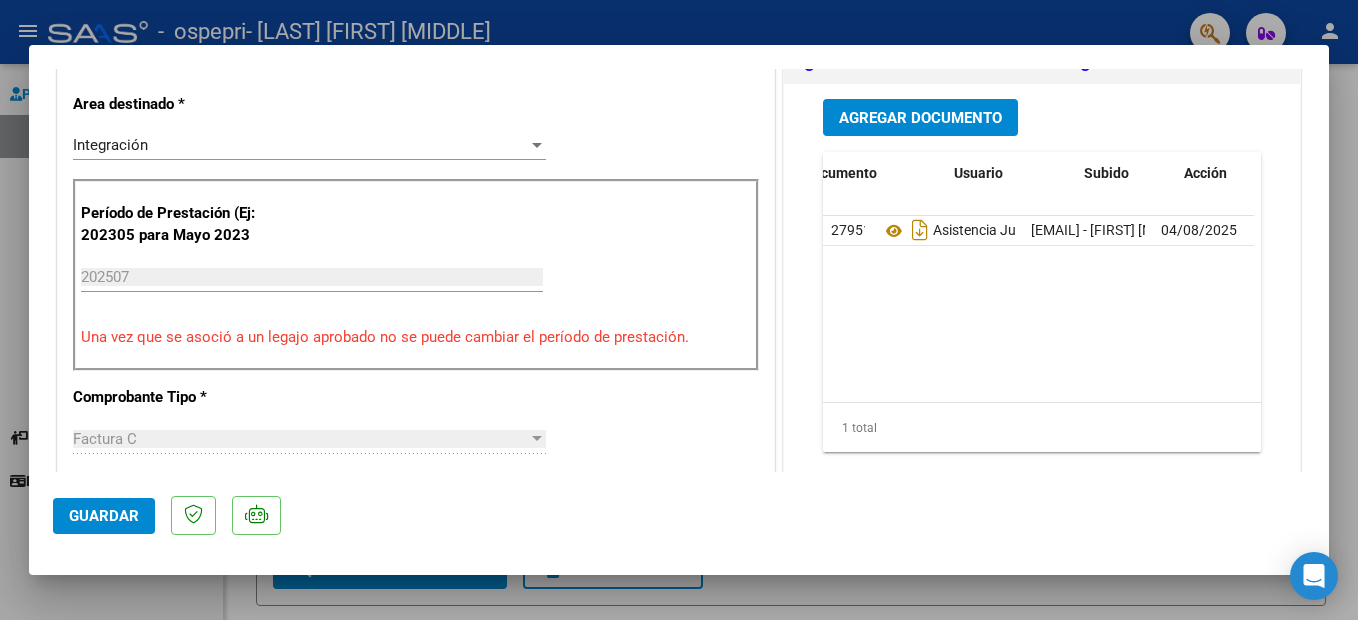scroll, scrollTop: 0, scrollLeft: 99, axis: horizontal 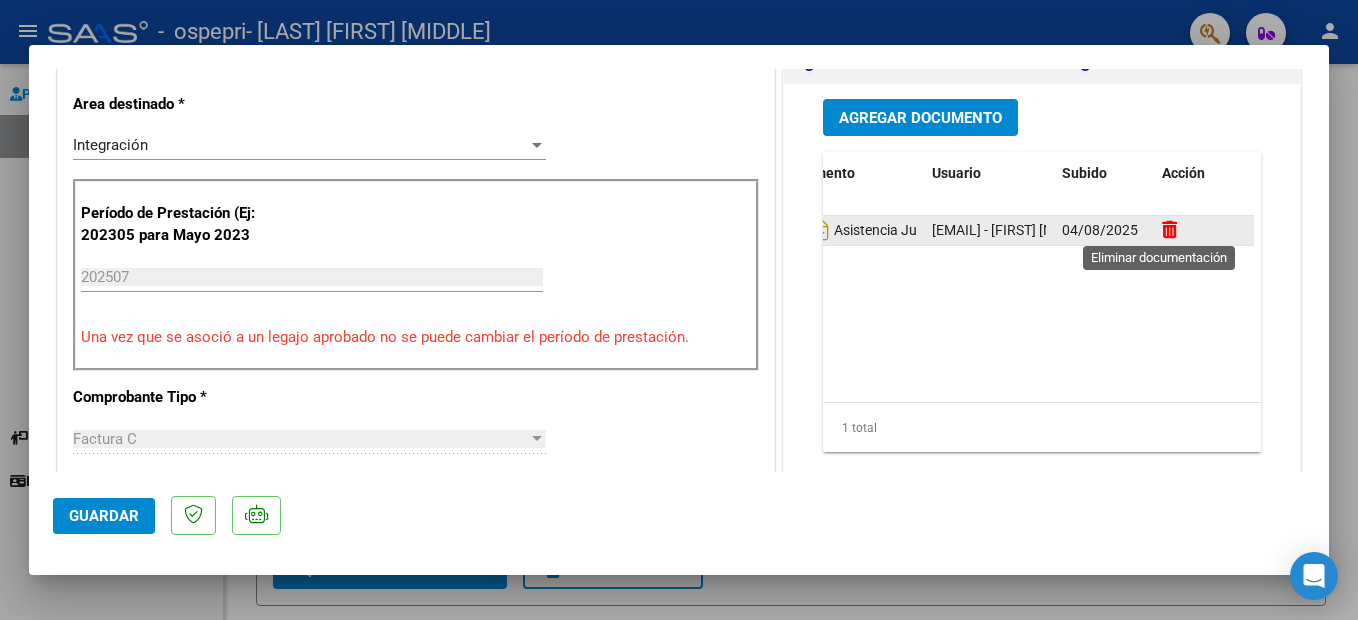 click 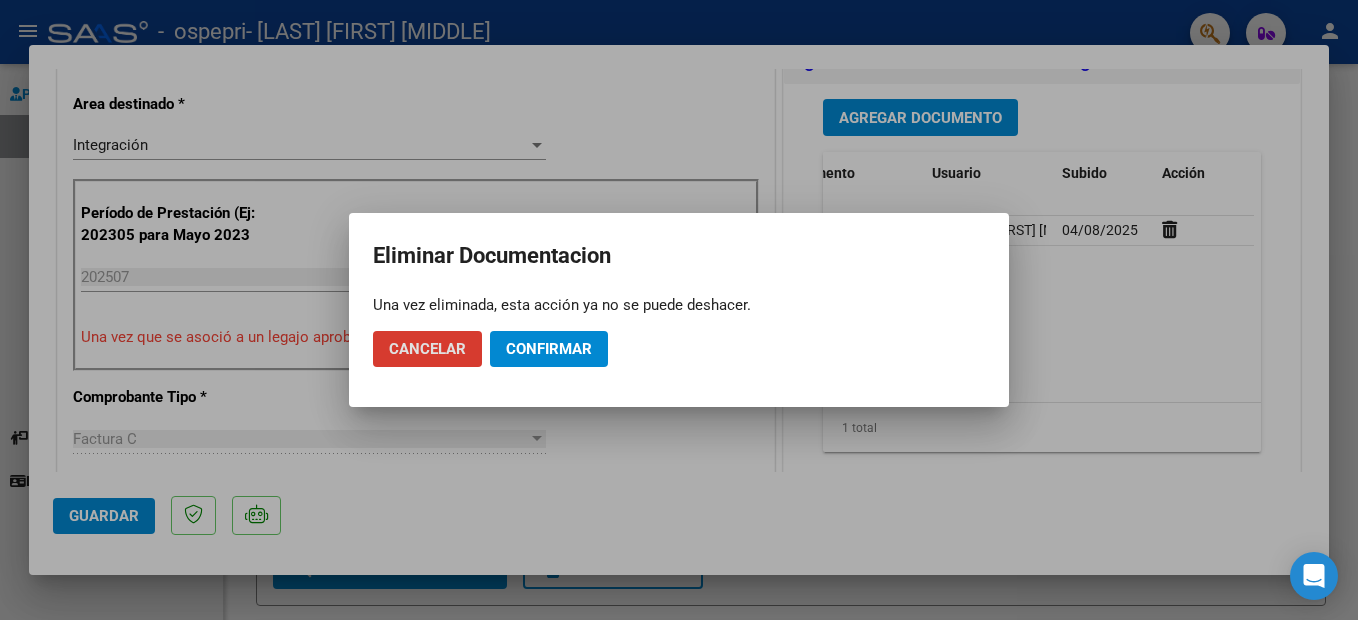 click on "Confirmar" 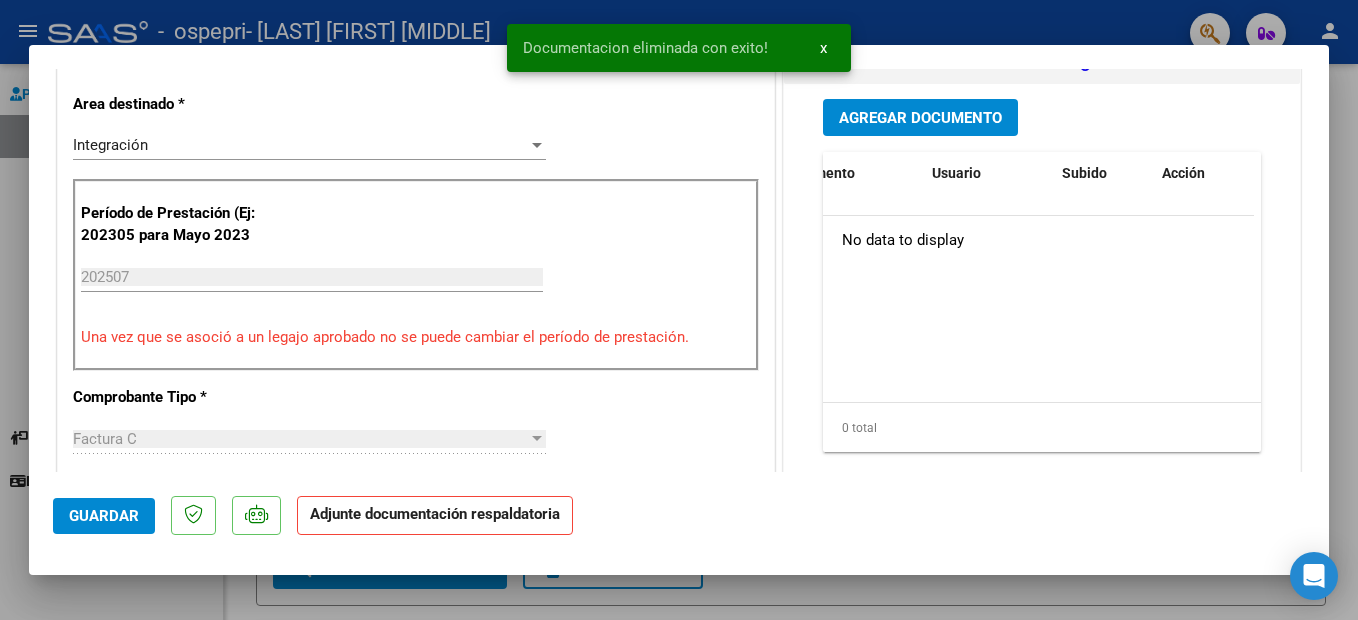 scroll, scrollTop: 0, scrollLeft: 0, axis: both 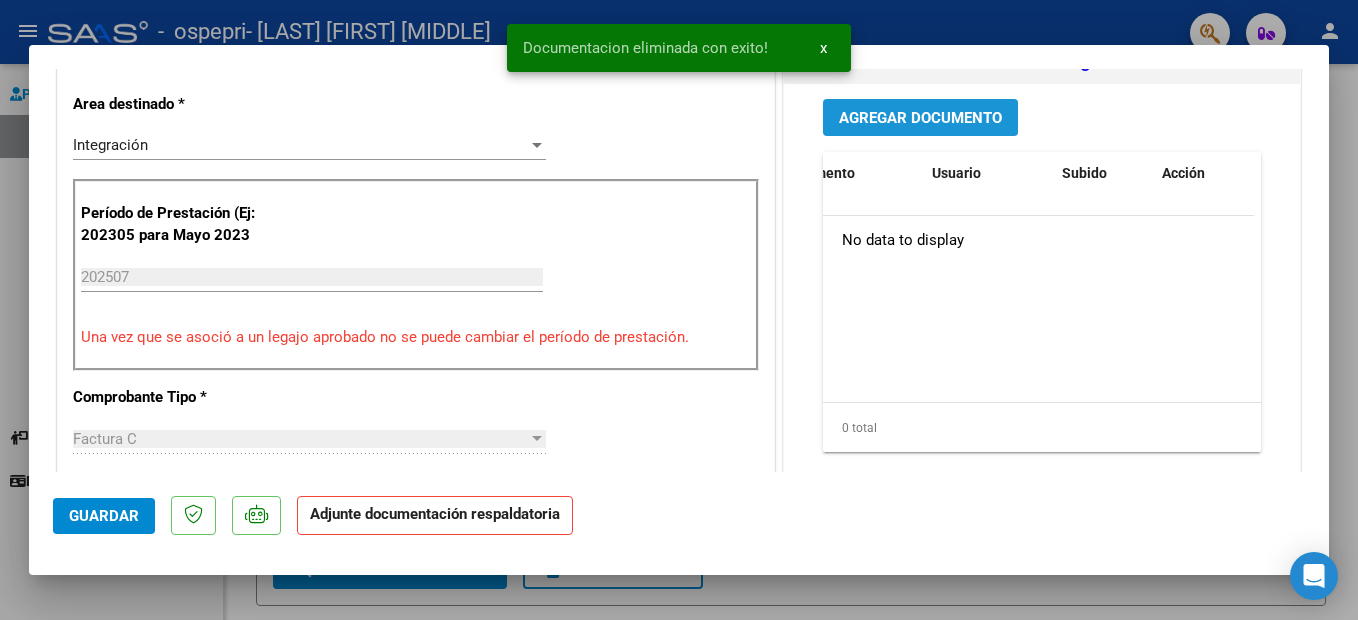 click on "Agregar Documento" at bounding box center [920, 118] 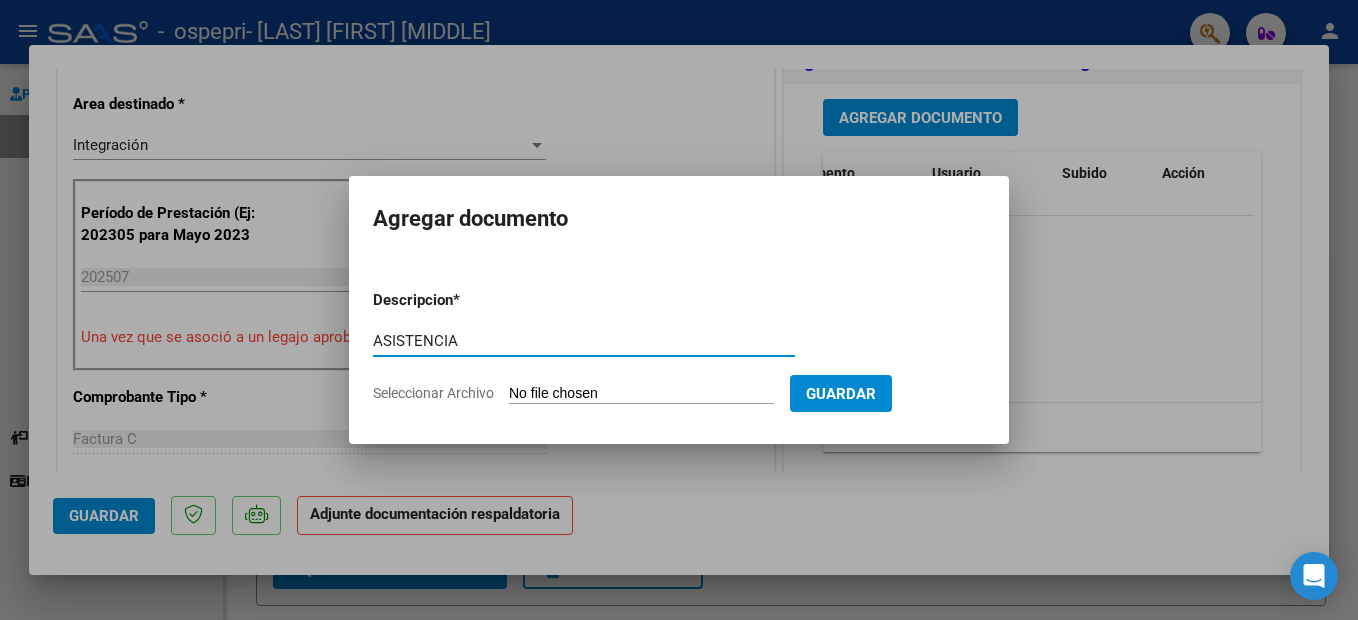click on "Descripcion  *   ASISTENCIA Escriba aquí una descripcion  Seleccionar Archivo Guardar" at bounding box center (679, 339) 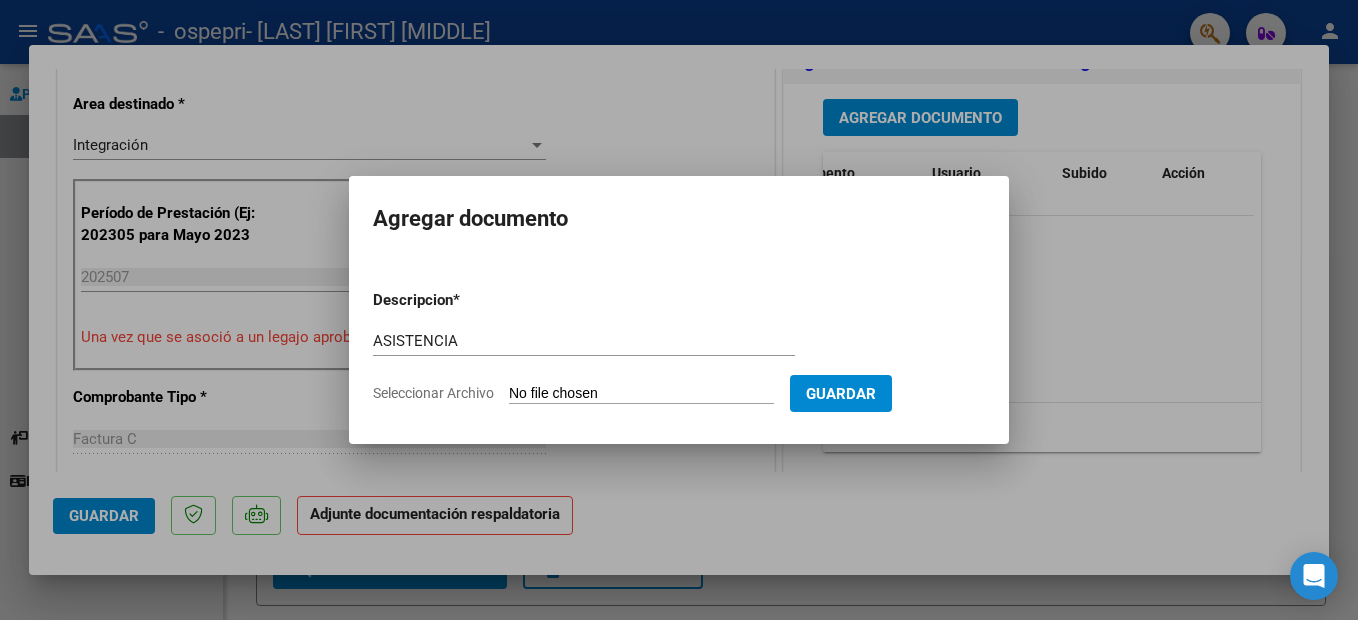 click on "ASISTENCIA" at bounding box center (584, 341) 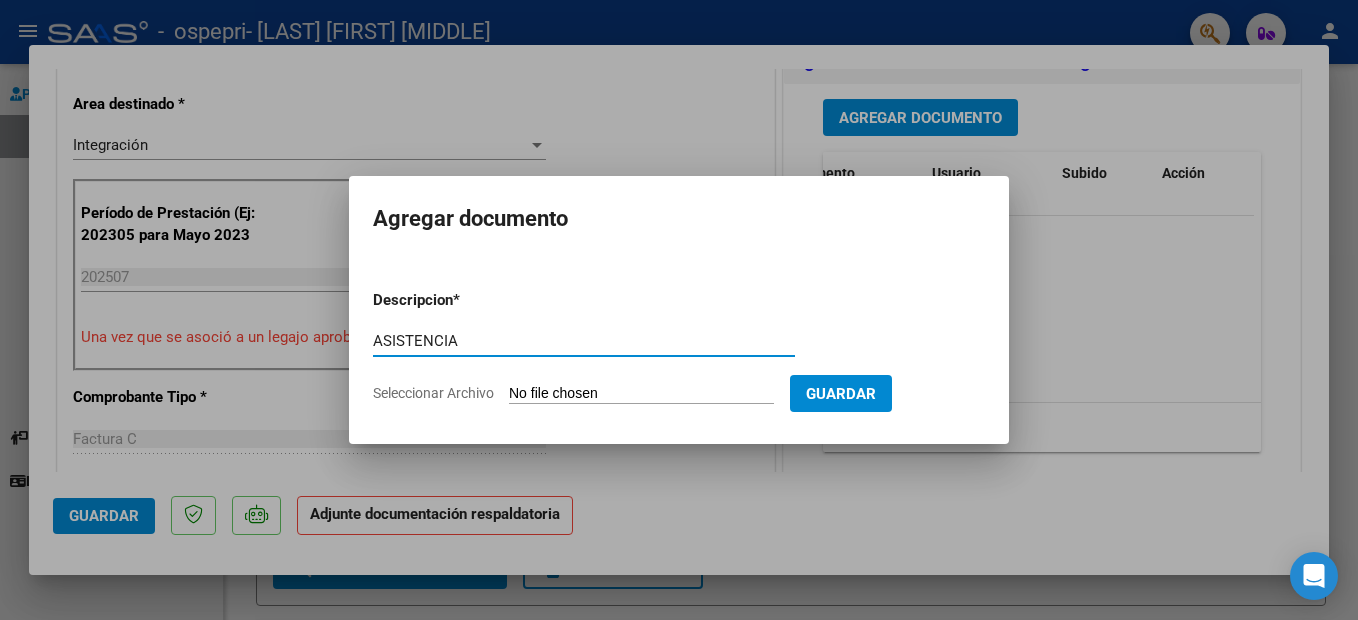 click on "ASISTENCIA" at bounding box center [584, 341] 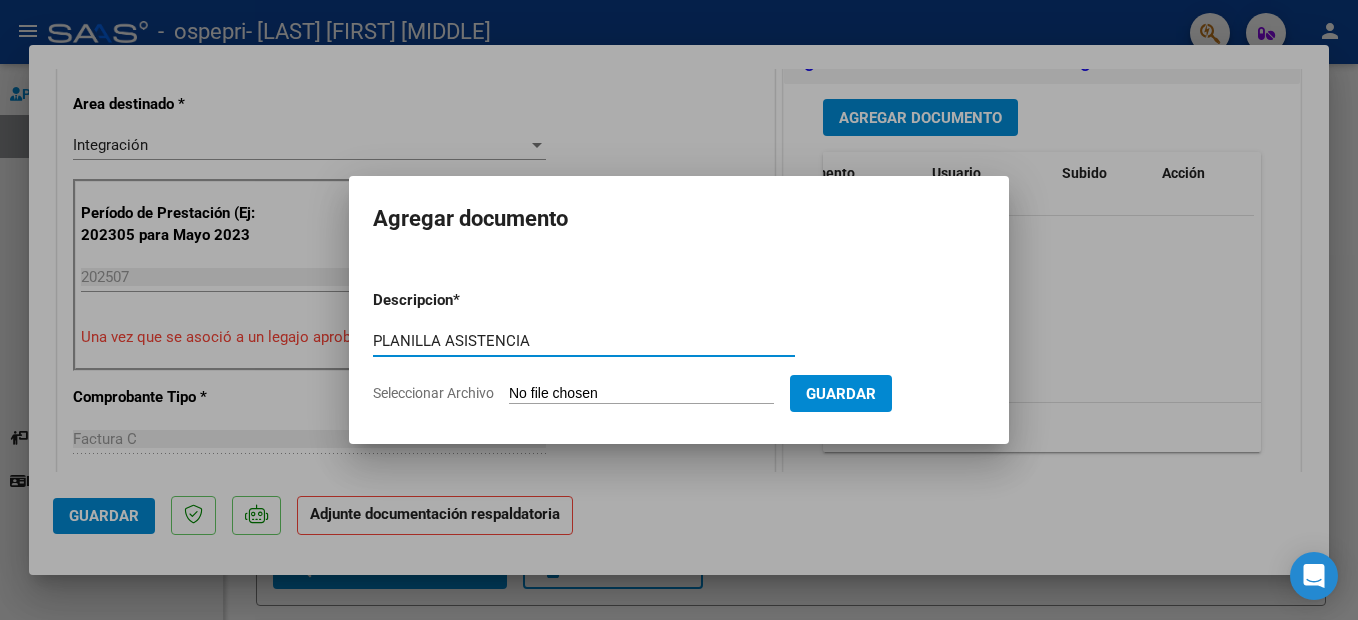 click on "PLANILLA ASISTENCIA" at bounding box center [584, 341] 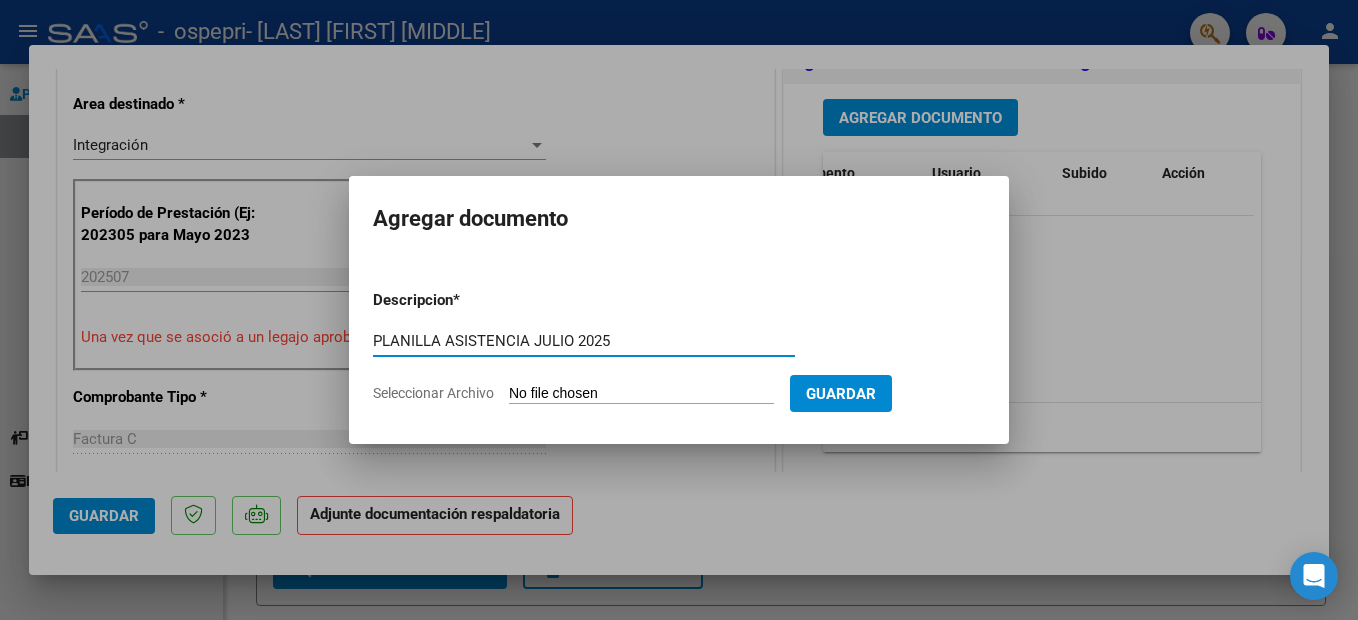 type on "PLANILLA ASISTENCIA JULIO 2025" 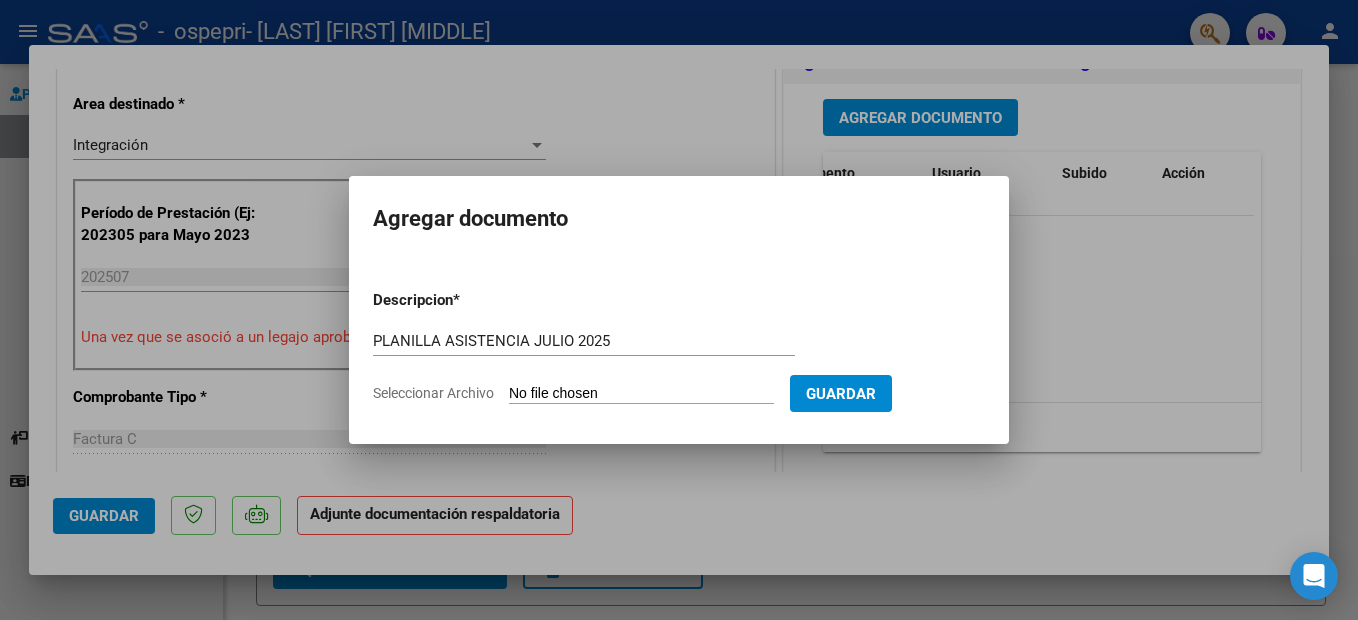 type on "C:\fakepath\ASISTENCIA [MONTH] [YEAR]-[FIRST] [LAST] OSPEPRI.pdf" 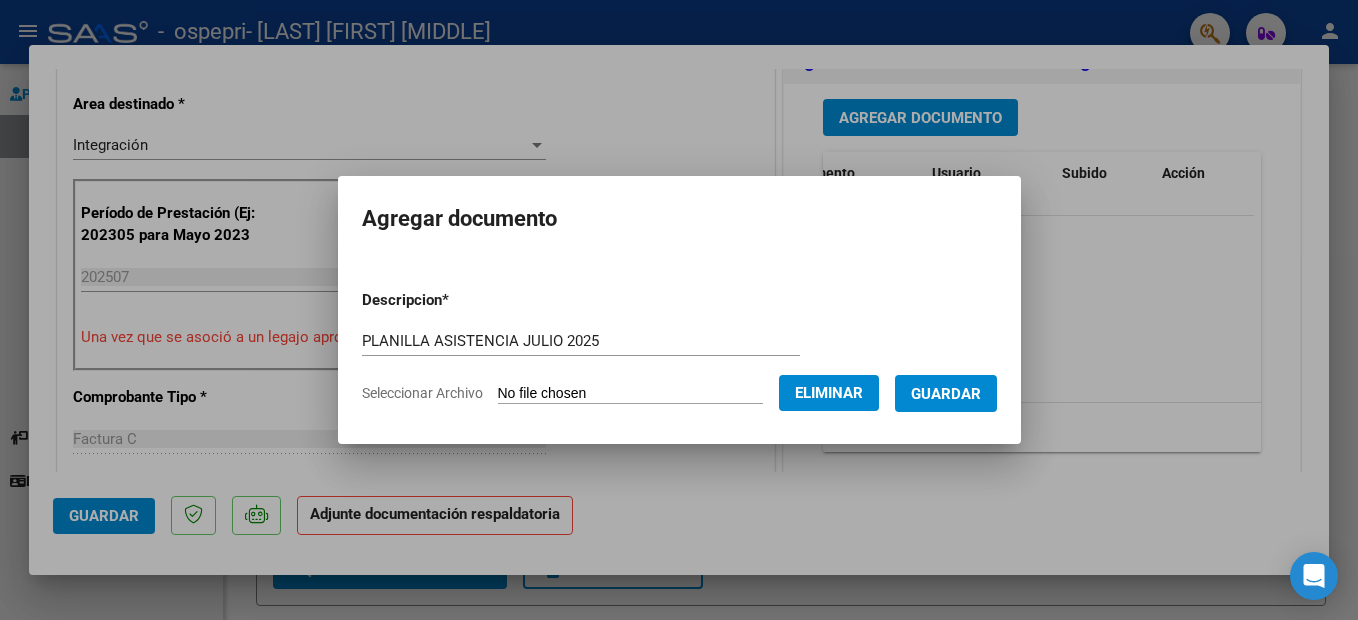 click on "Guardar" at bounding box center [946, 394] 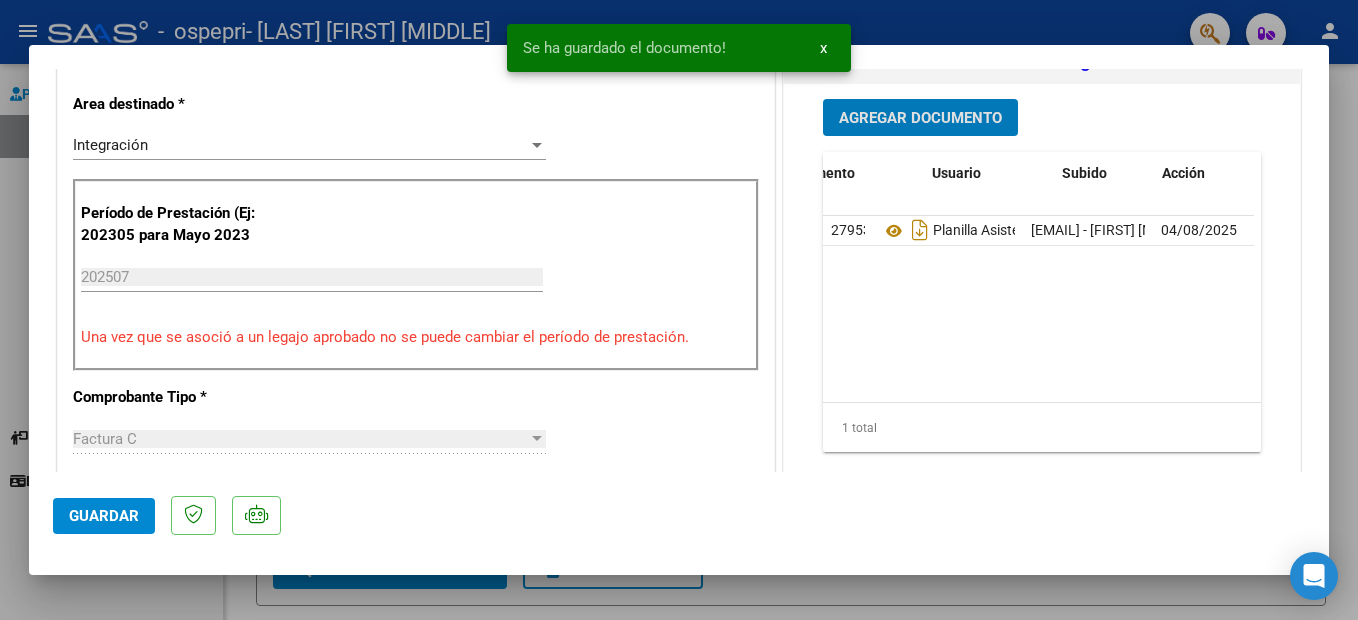 click on "Agregar Documento" at bounding box center (920, 118) 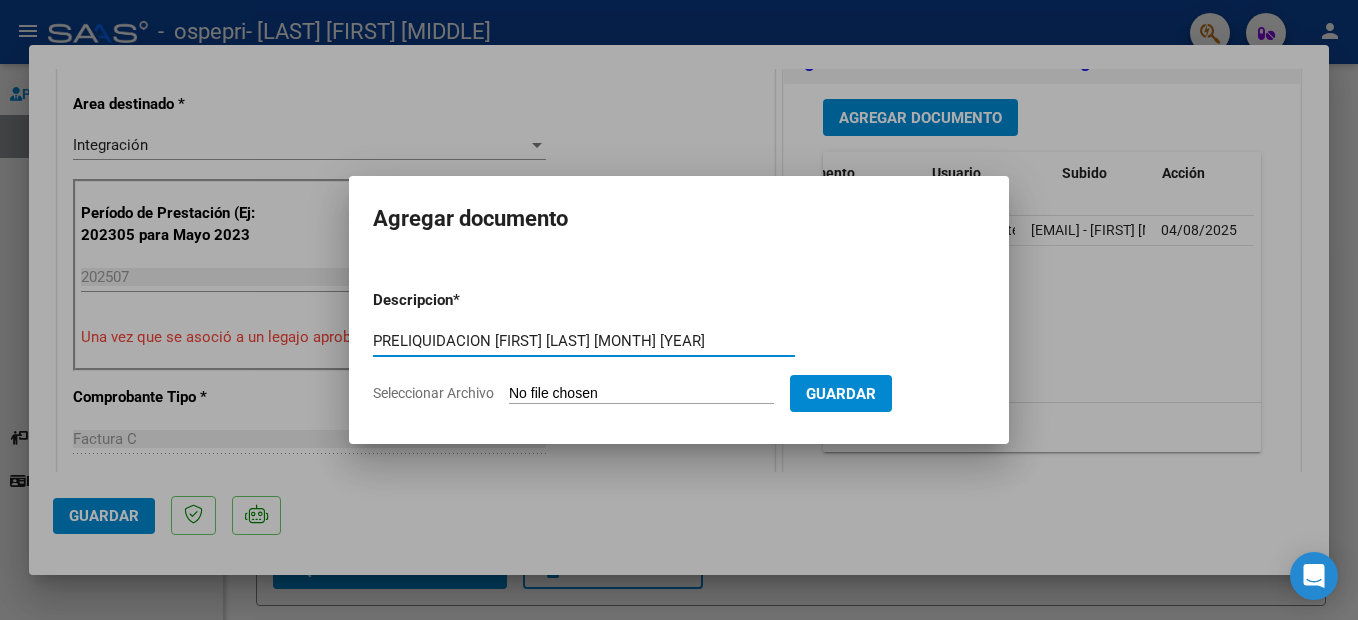 type on "PRELIQUIDACION [FIRST] [LAST] [MONTH] [YEAR]" 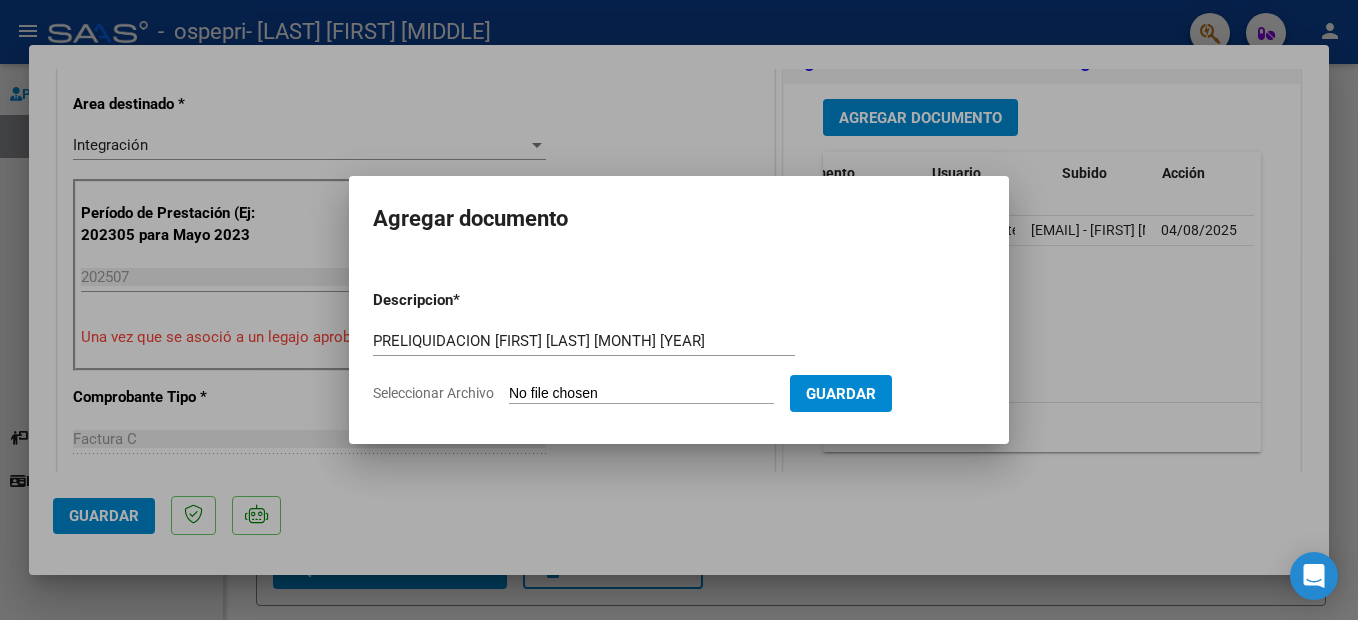 type on "C:\fakepath\PRELI [FIRST] [LAST]..pdf" 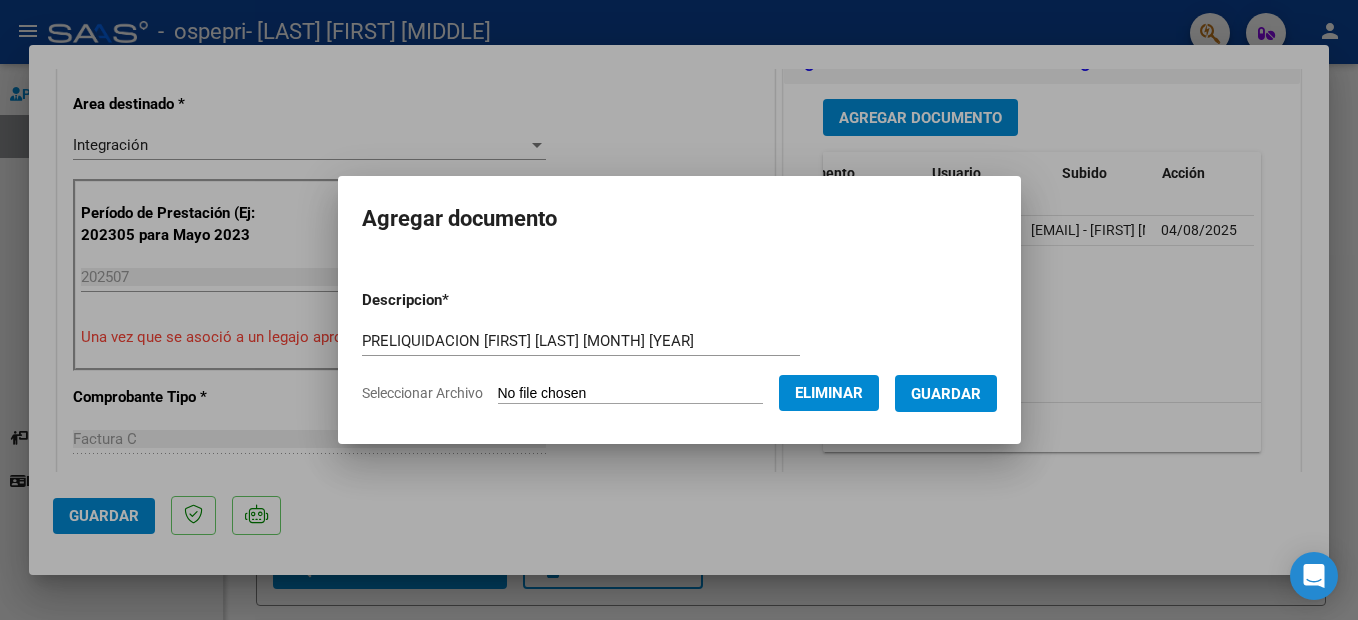 click on "Guardar" at bounding box center (946, 394) 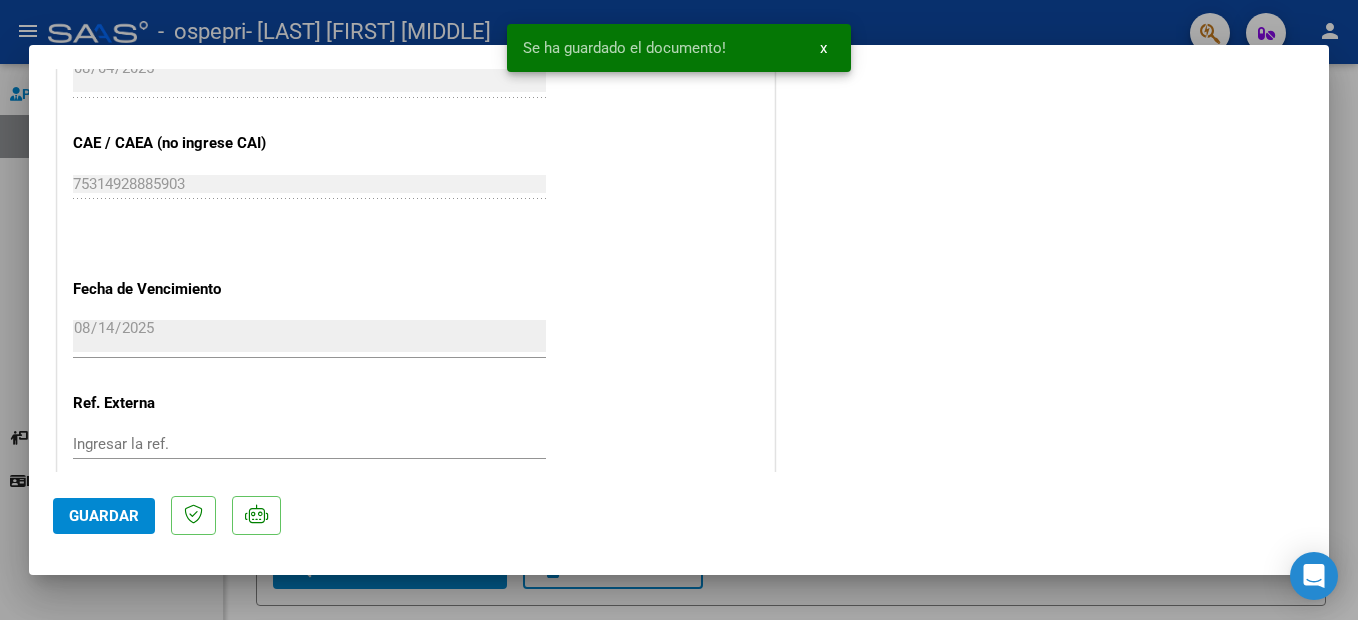 scroll, scrollTop: 1387, scrollLeft: 0, axis: vertical 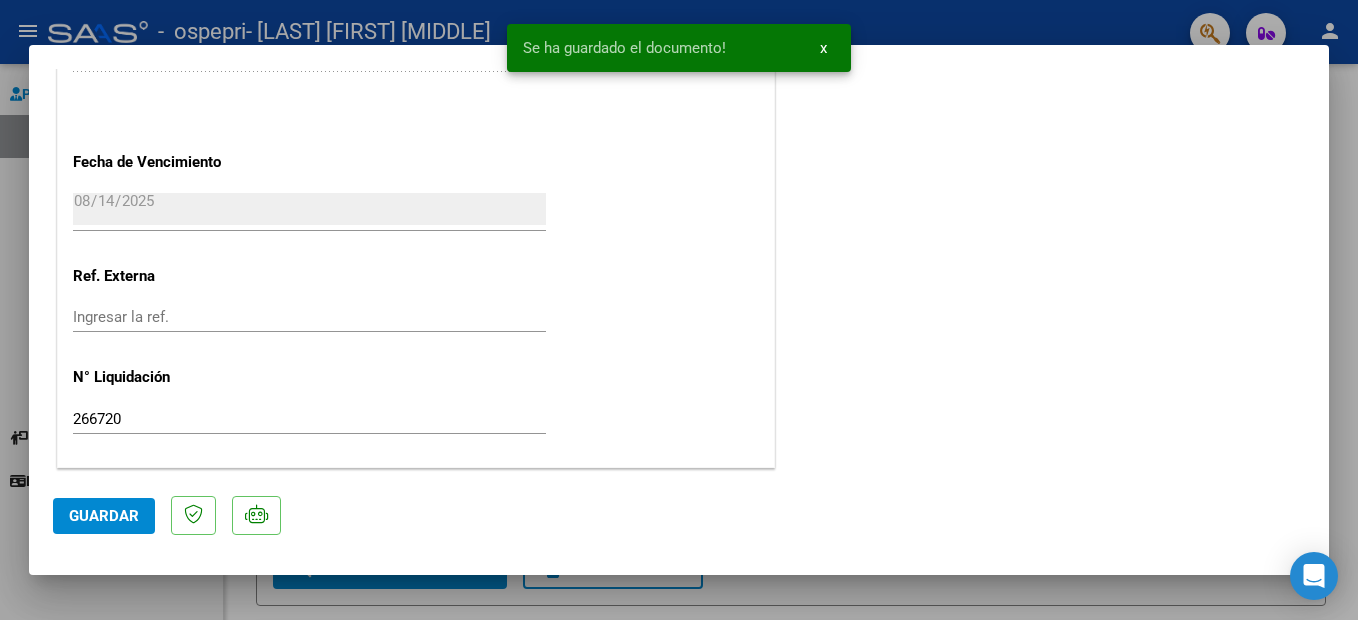 click on "Guardar" 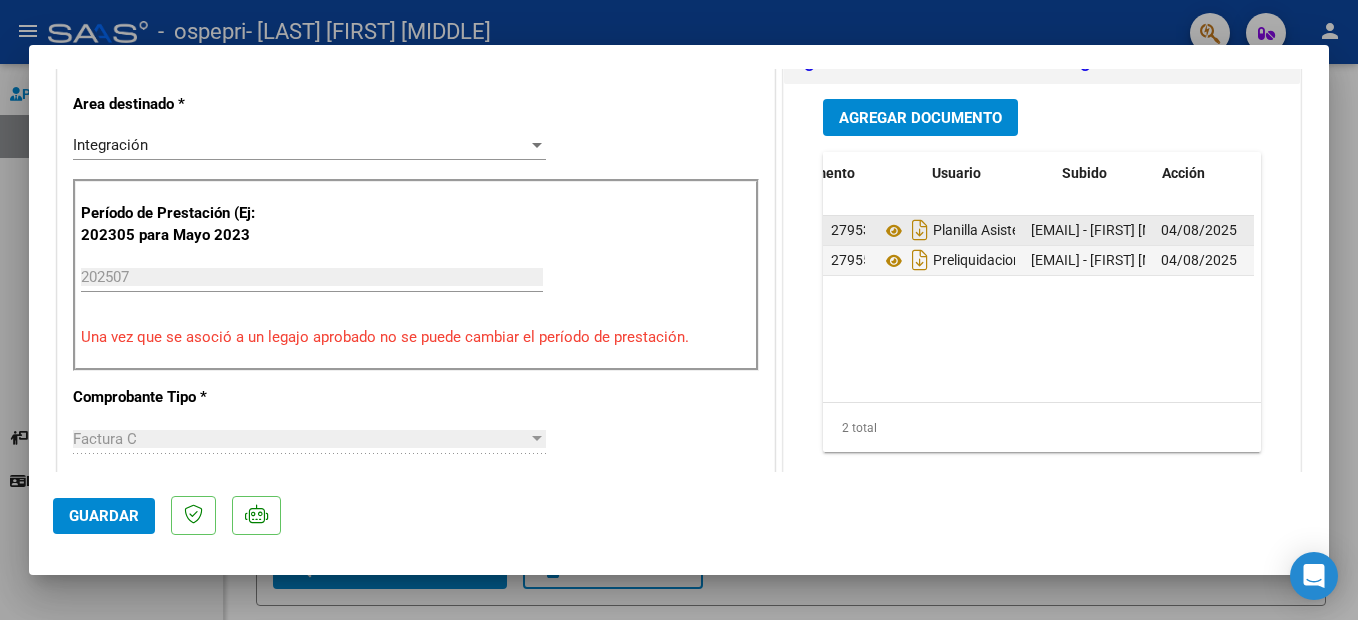 scroll, scrollTop: 0, scrollLeft: 0, axis: both 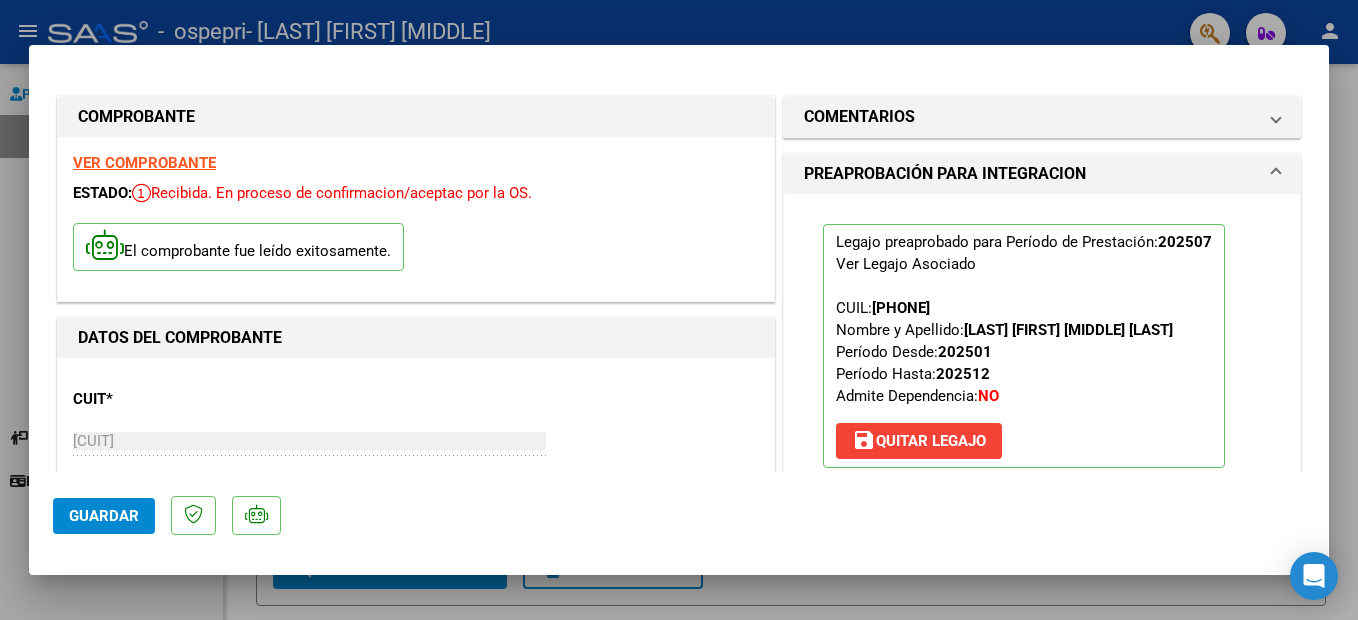 click at bounding box center [679, 310] 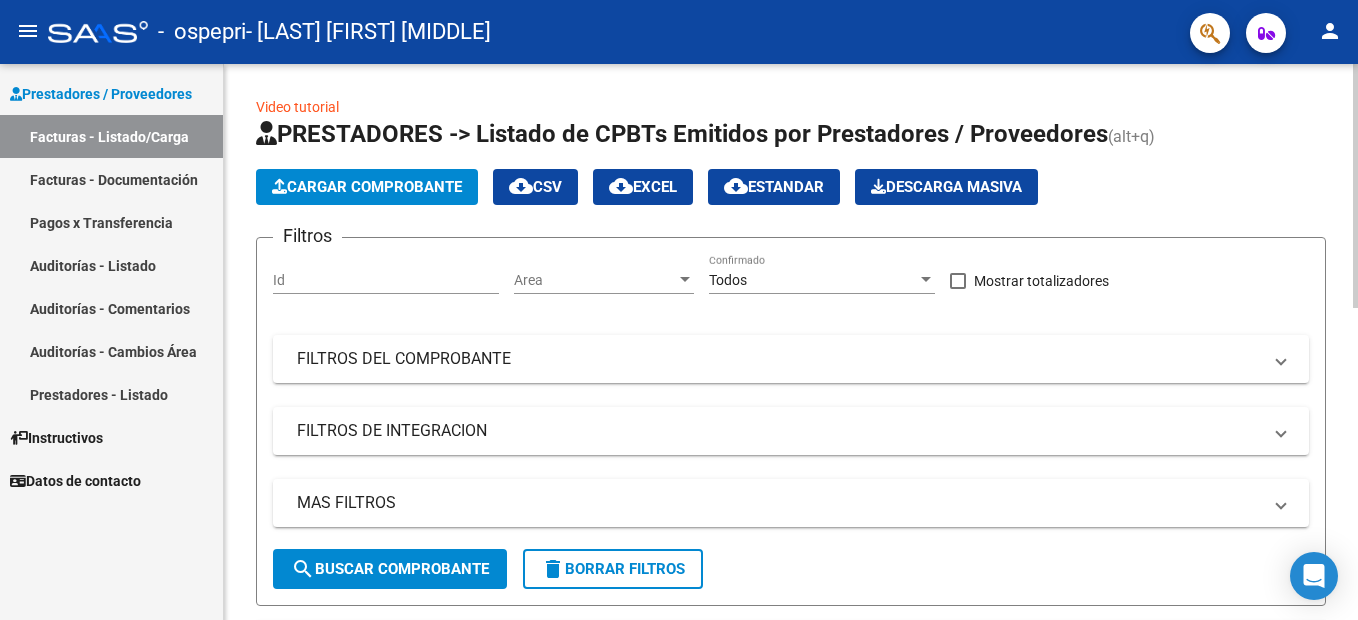 click on "Cargar Comprobante" 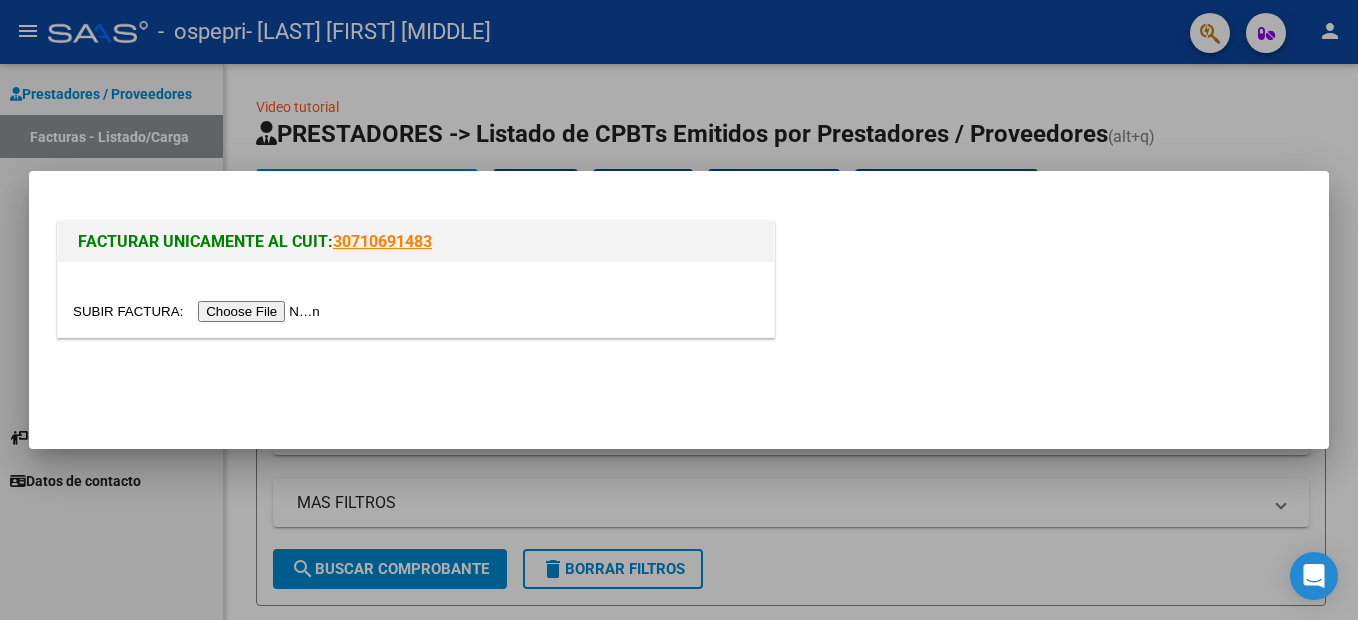 click at bounding box center (199, 311) 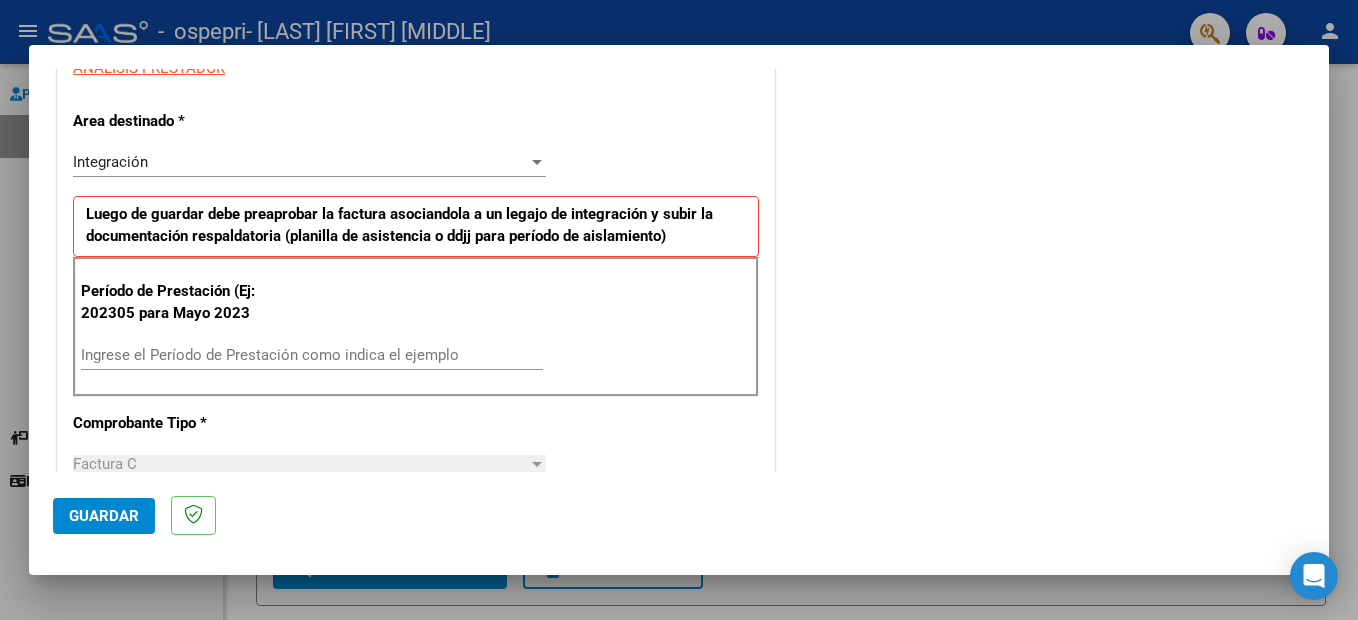 scroll, scrollTop: 400, scrollLeft: 0, axis: vertical 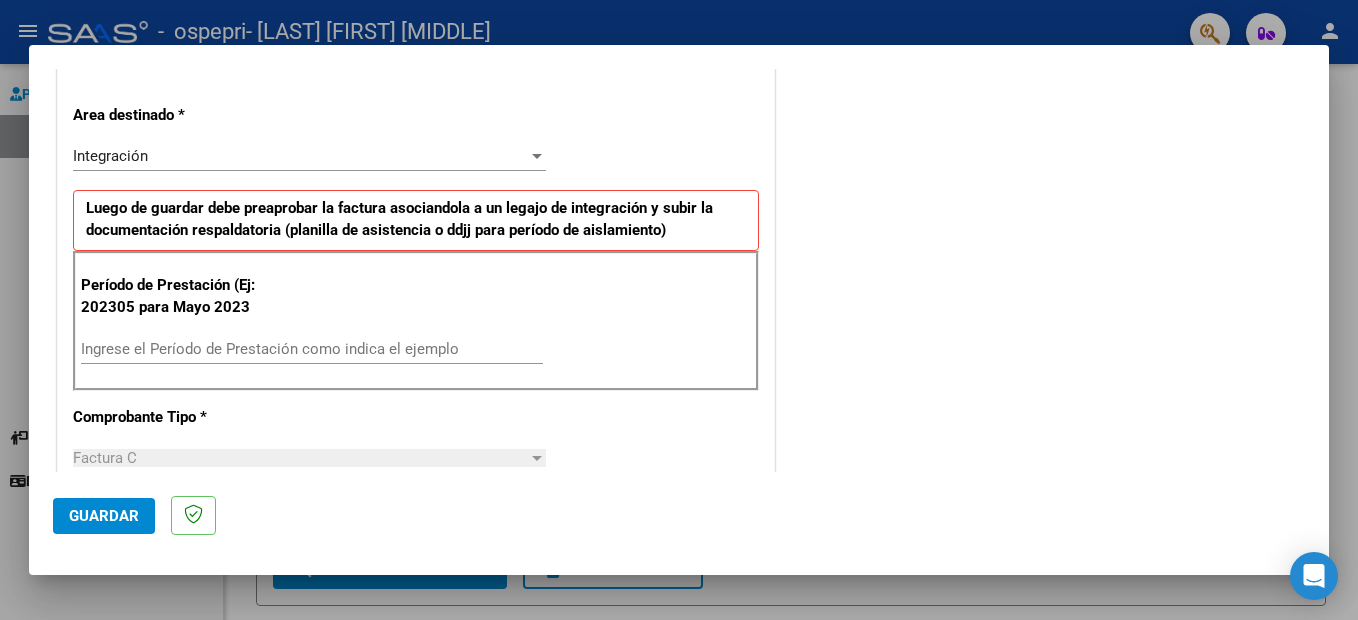 click on "Ingrese el Período de Prestación como indica el ejemplo" at bounding box center [312, 349] 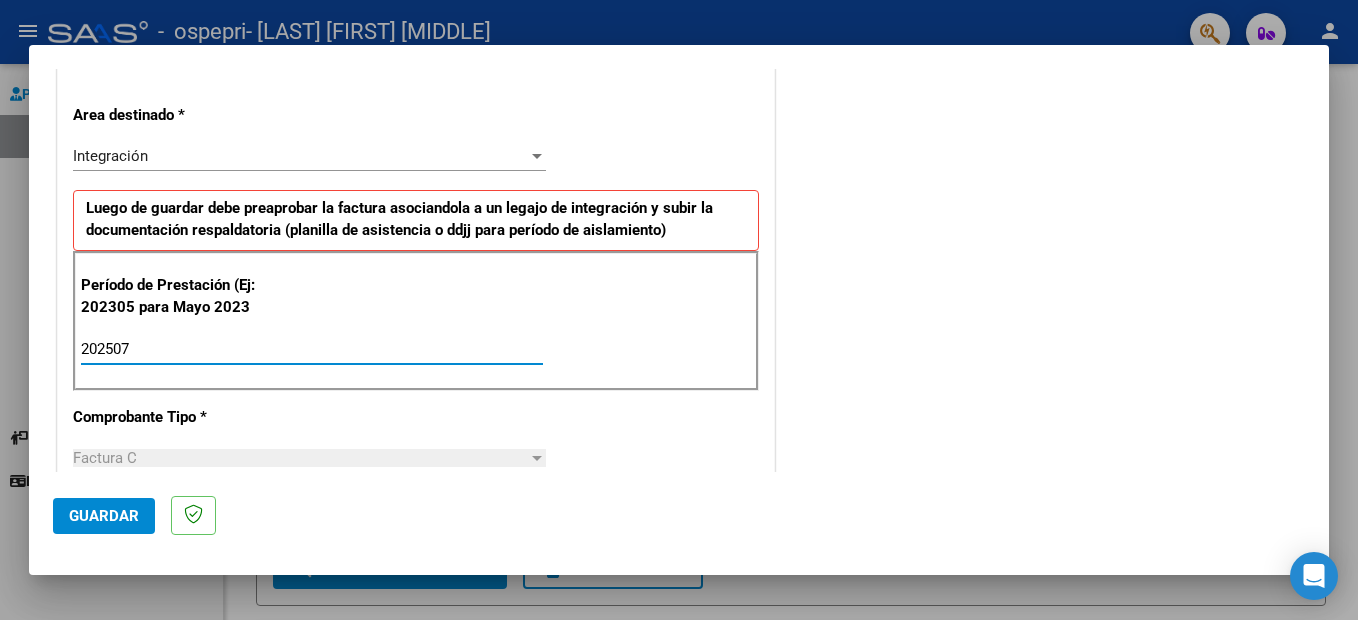type on "202507" 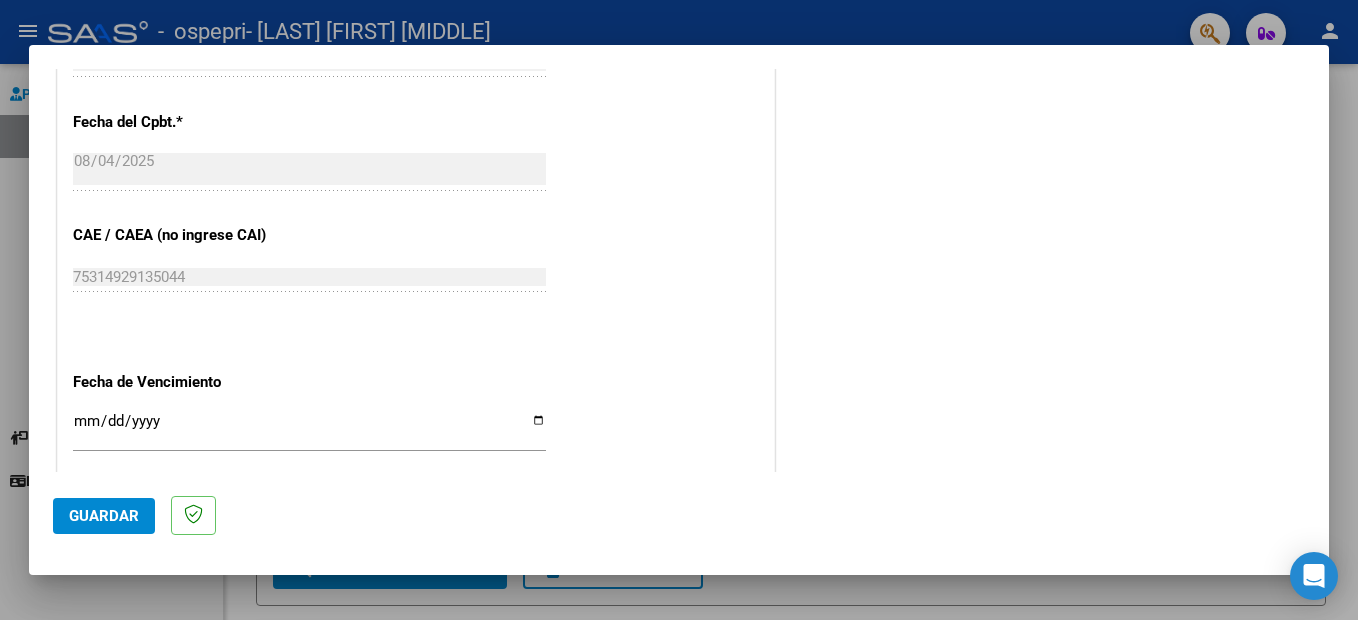 scroll, scrollTop: 1200, scrollLeft: 0, axis: vertical 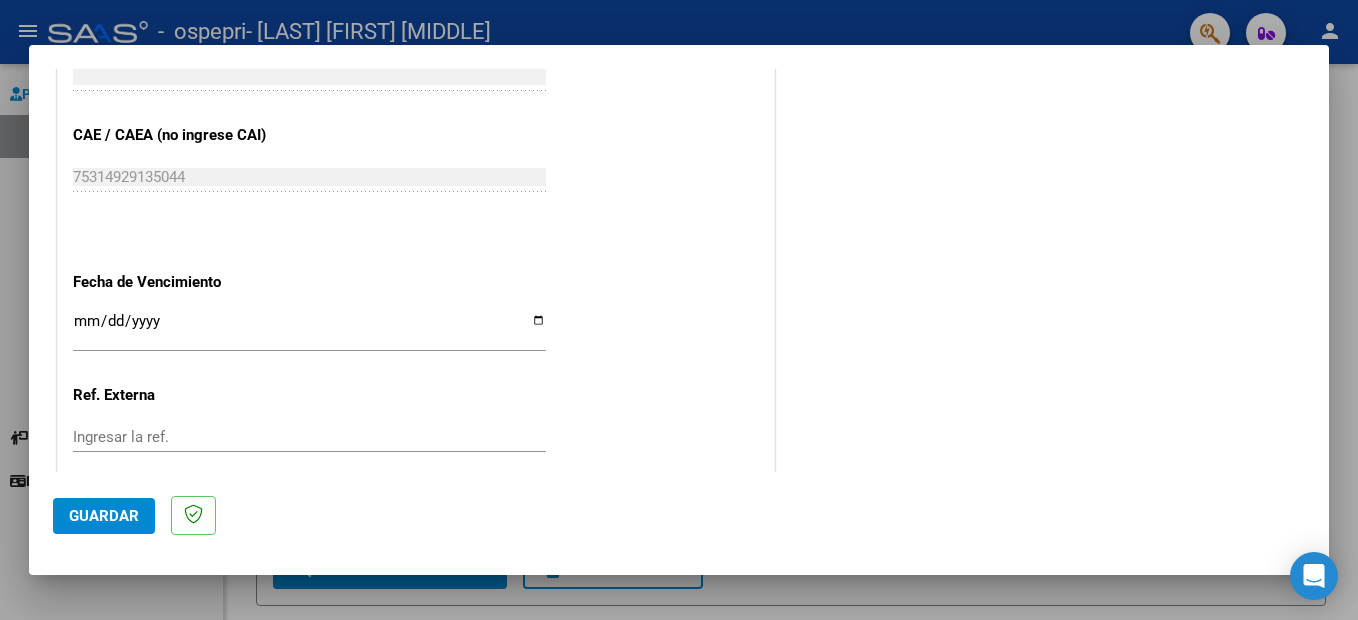 click on "CUIT  *   [CUIT] Ingresar CUIT  ANALISIS PRESTADOR  Area destinado * Integración Seleccionar Area Luego de guardar debe preaprobar la factura asociandola a un legajo de integración y subir la documentación respaldatoria (planilla de asistencia o ddjj para período de aislamiento)  Período de Prestación (Ej: 202305 para Mayo 2023    202507 Ingrese el Período de Prestación como indica el ejemplo   Comprobante Tipo * Factura C Seleccionar Tipo Punto de Venta  *   2 Ingresar el Nro.  Número  *   743 Ingresar el Nro.  Monto  *   $ 178.136,76 Ingresar el monto  Fecha del Cpbt.  *   2025-08-04 Ingresar la fecha  CAE / CAEA (no ingrese CAI)    75314929135044 Ingresar el CAE o CAEA (no ingrese CAI)  Fecha de Vencimiento    Ingresar la fecha  Ref. Externa    Ingresar la ref.  N° Liquidación    Ingresar el N° Liquidación" at bounding box center (416, -147) 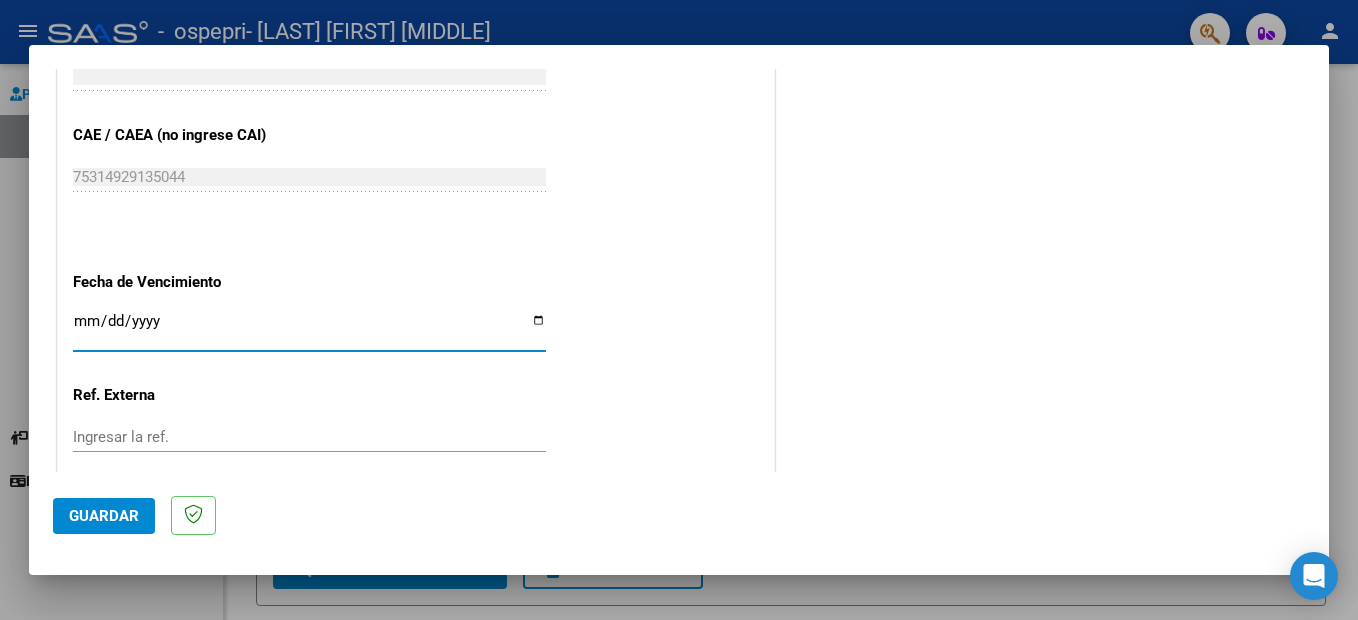 type on "2025-08-14" 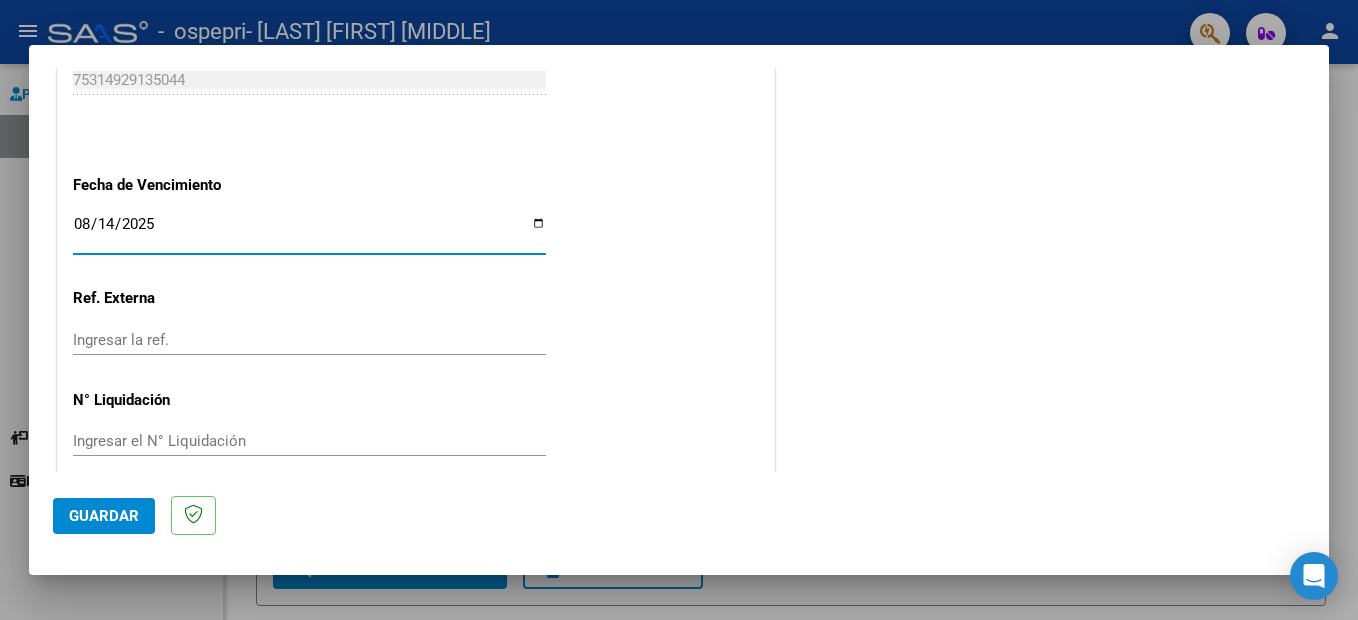 scroll, scrollTop: 1320, scrollLeft: 0, axis: vertical 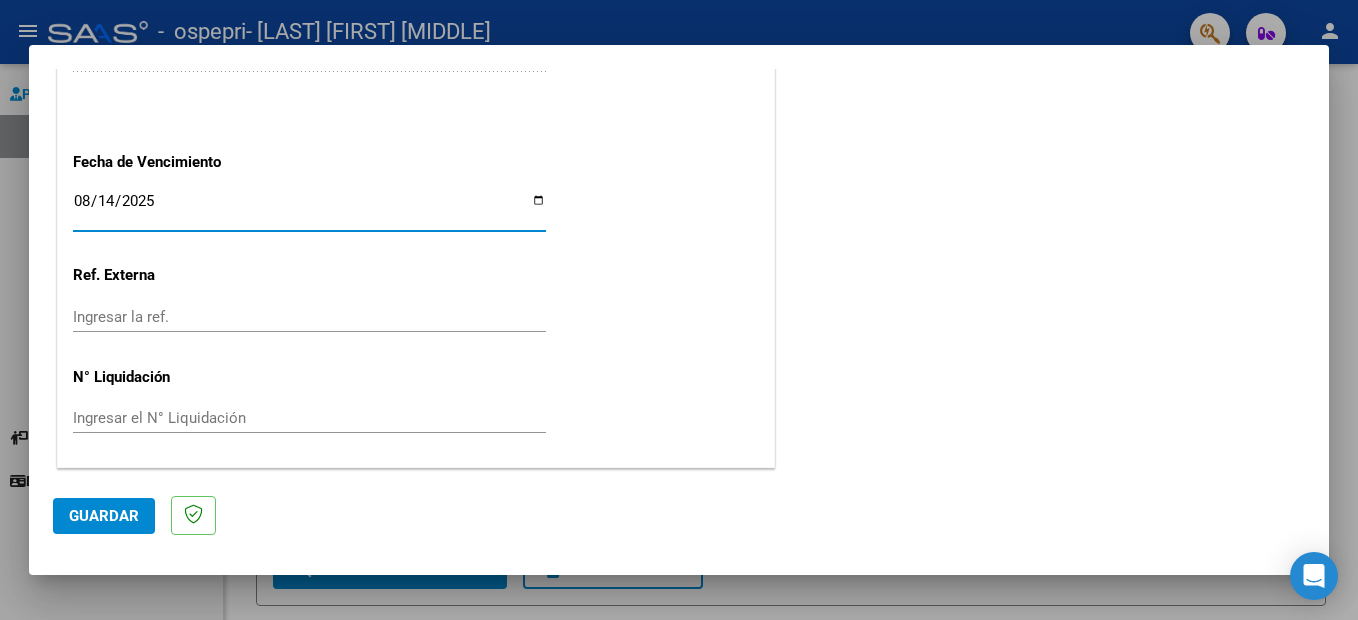 click on "Ingresar el N° Liquidación" at bounding box center (309, 418) 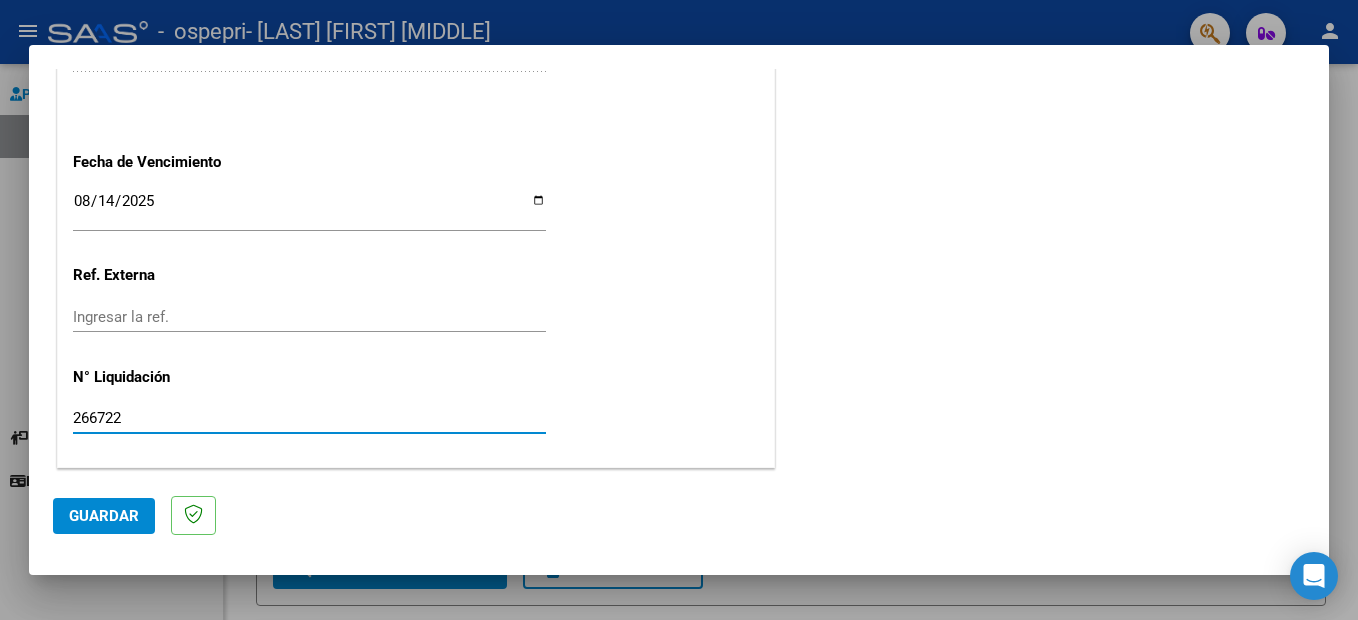 type on "266722" 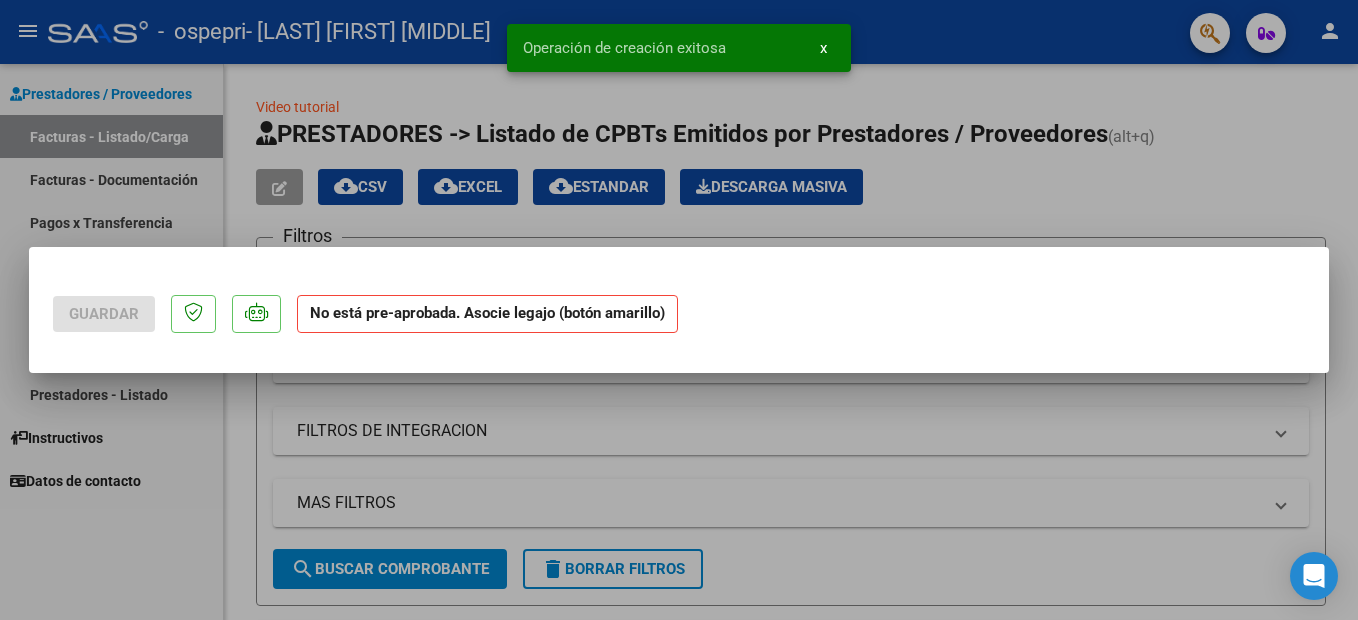 scroll, scrollTop: 0, scrollLeft: 0, axis: both 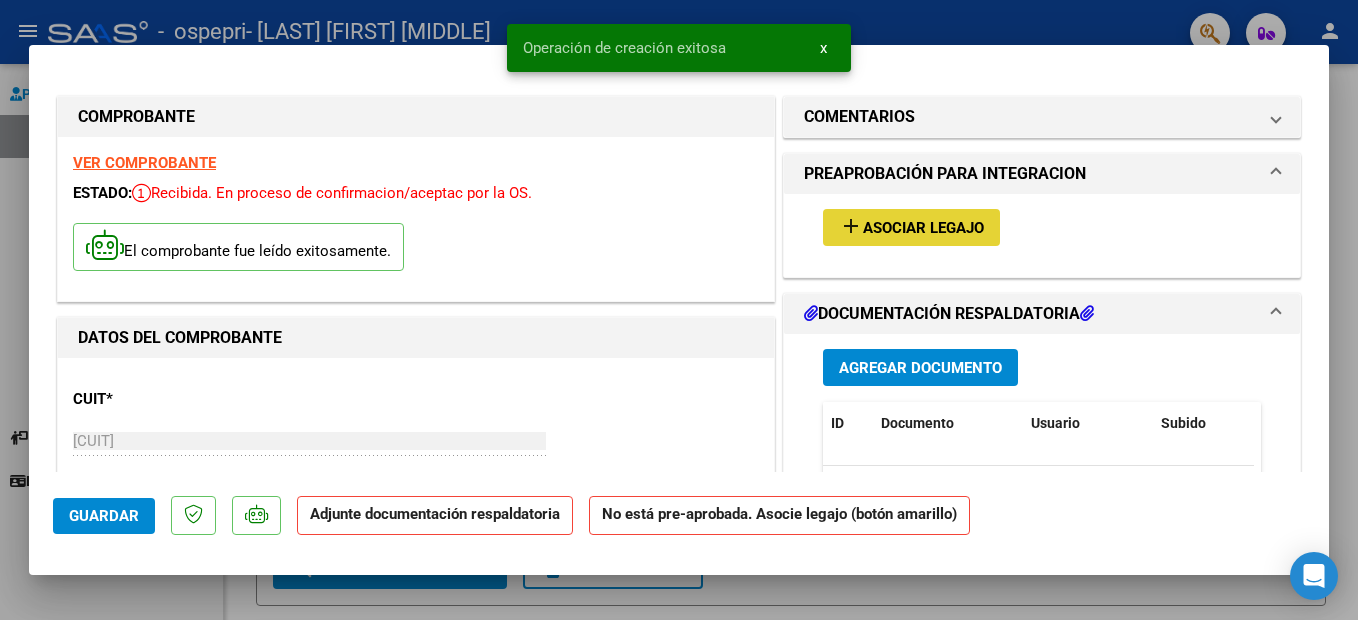click on "Asociar Legajo" at bounding box center [923, 228] 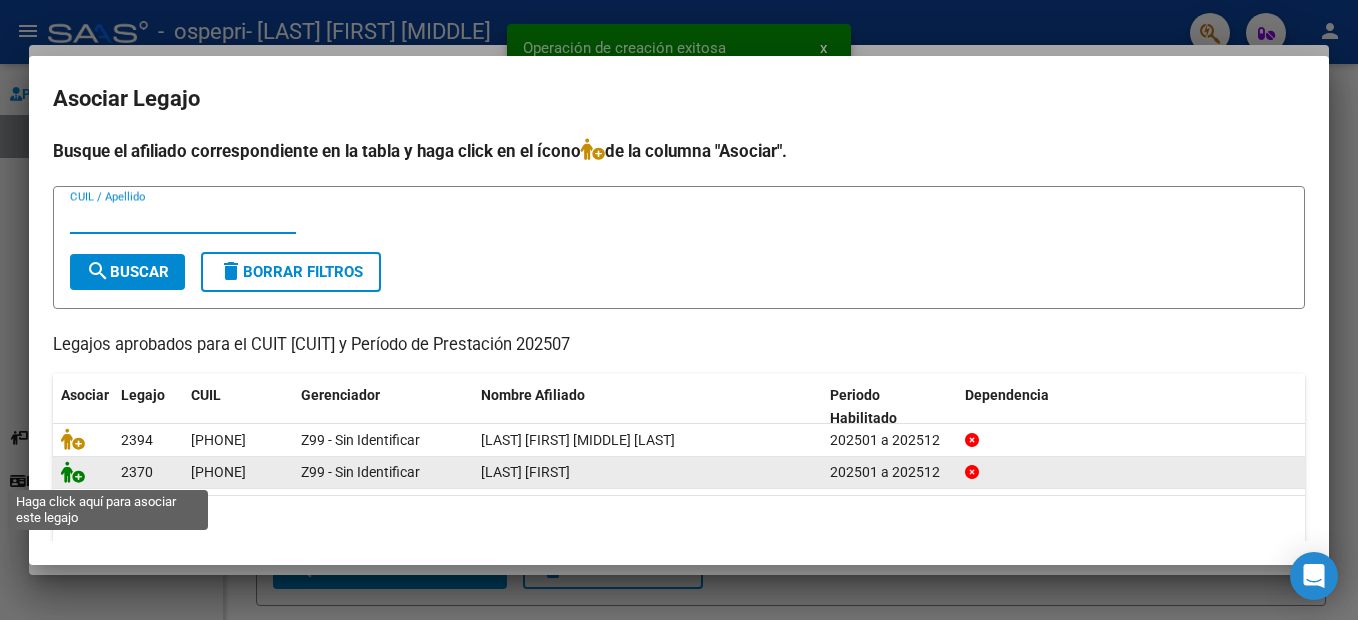 click 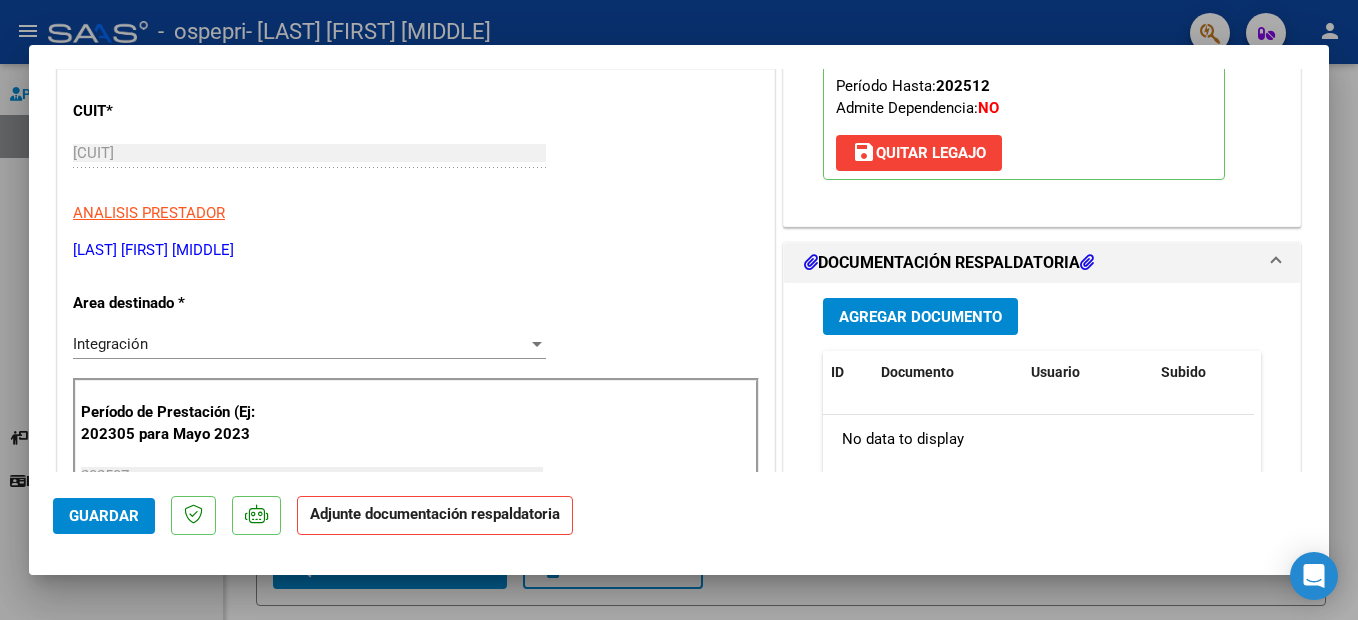 scroll, scrollTop: 300, scrollLeft: 0, axis: vertical 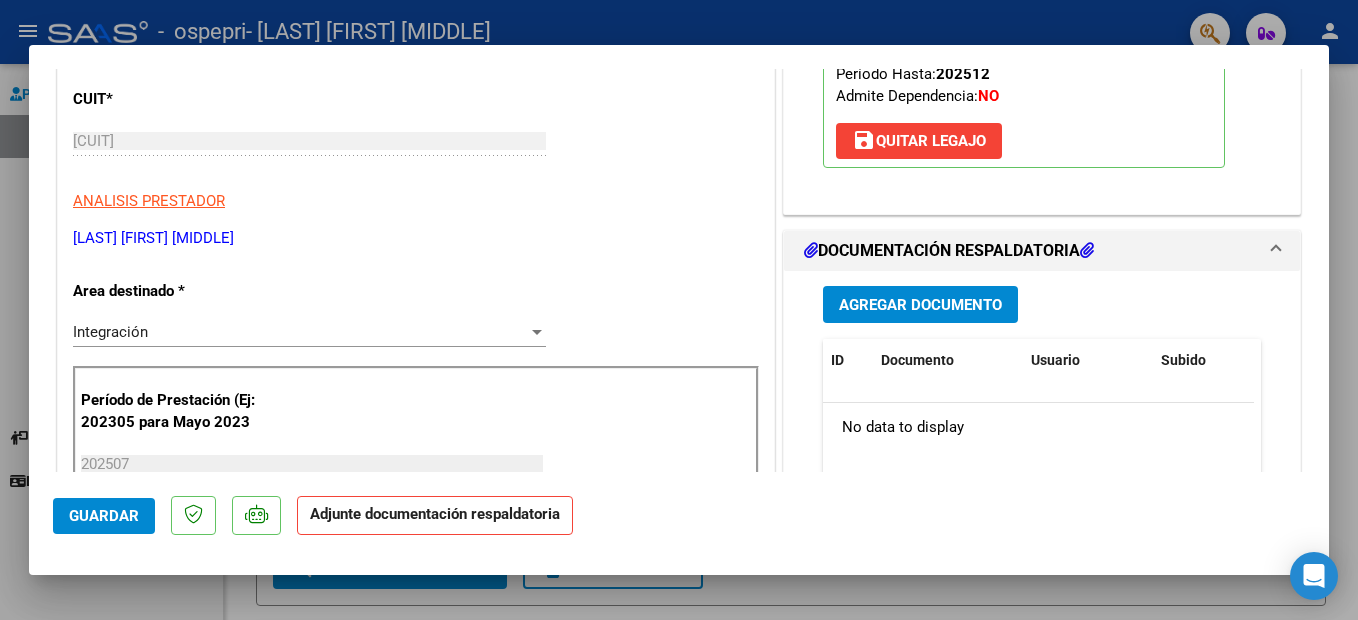 click on "Agregar Documento" at bounding box center (920, 305) 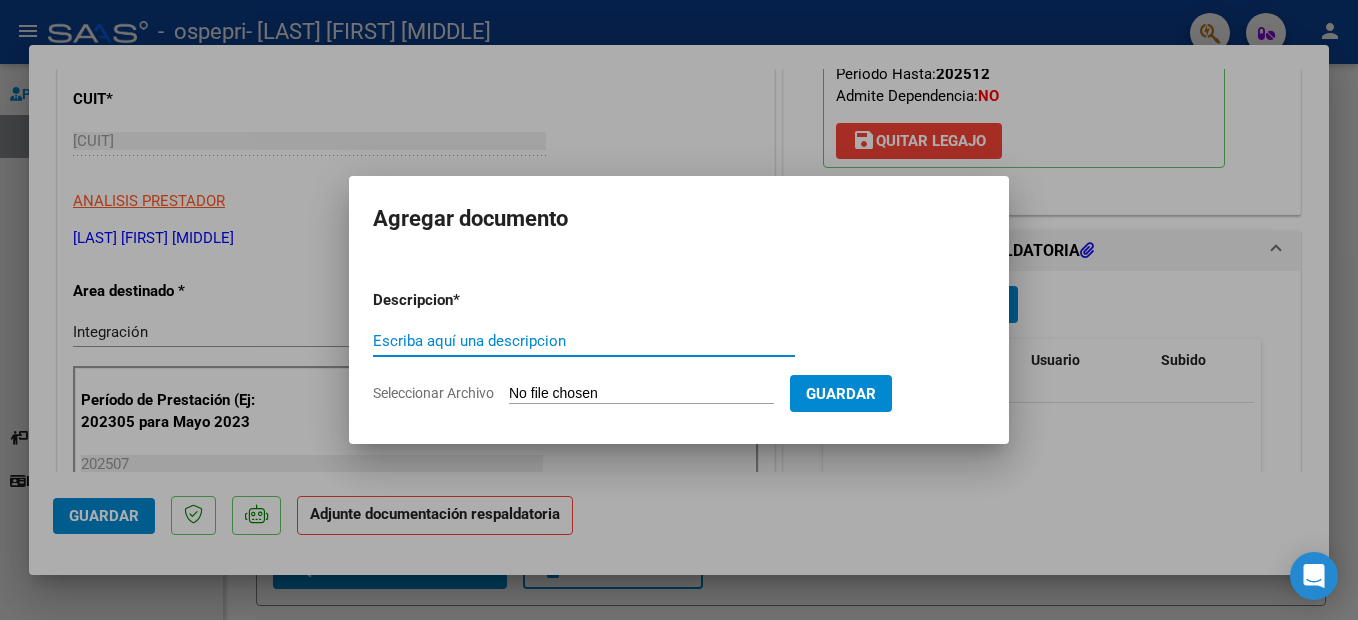click on "Escriba aquí una descripcion" at bounding box center (584, 341) 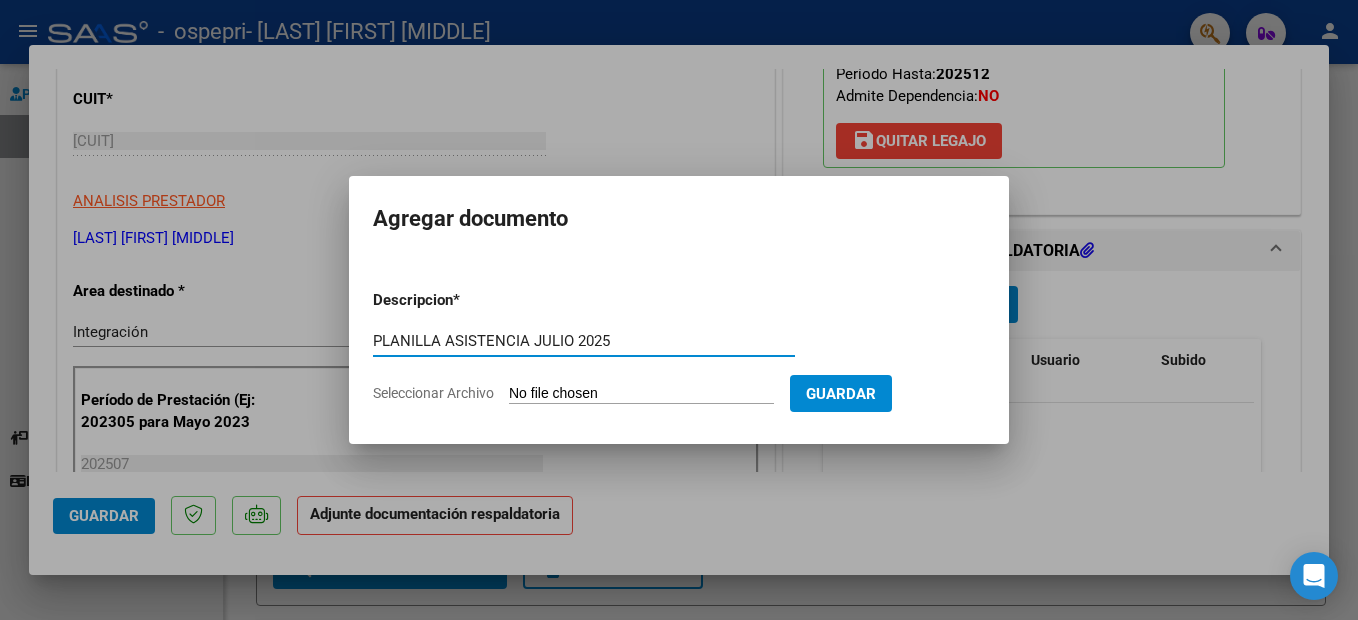 type on "PLANILLA ASISTENCIA JULIO 2025" 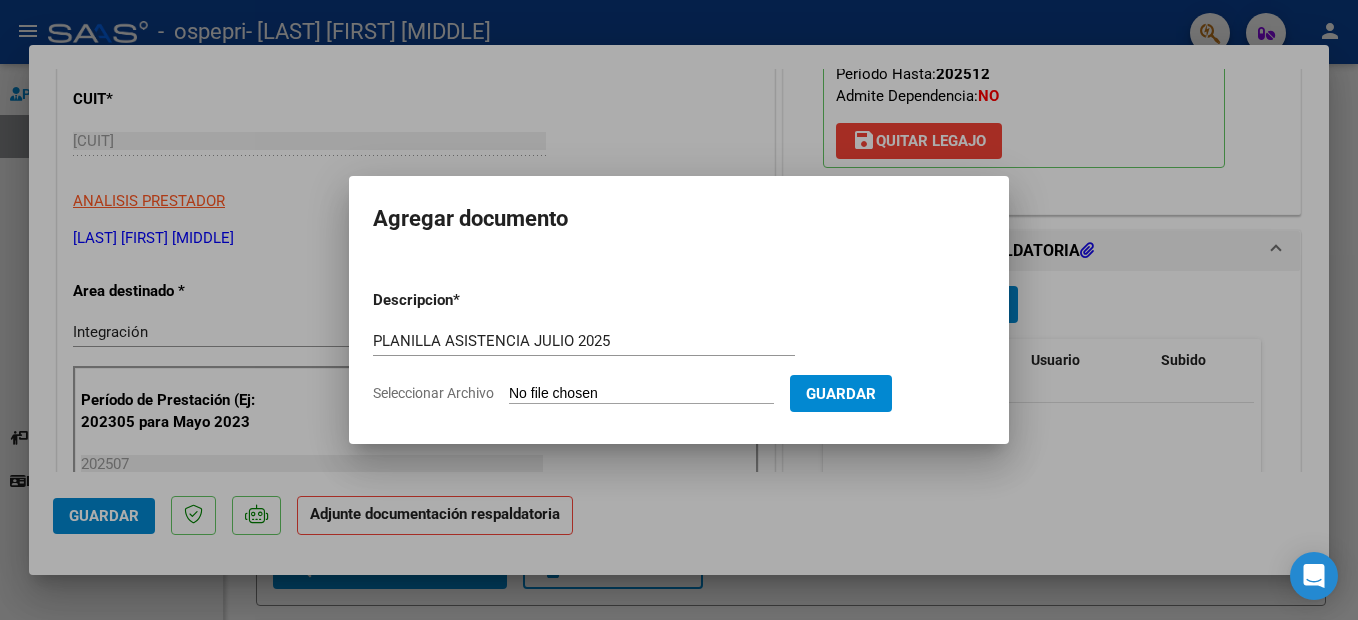 type on "C:\fakepath\ASISTENCIA [FIRST] [LAST] [MONTH] [YEAR] OSPEPRI.pdf" 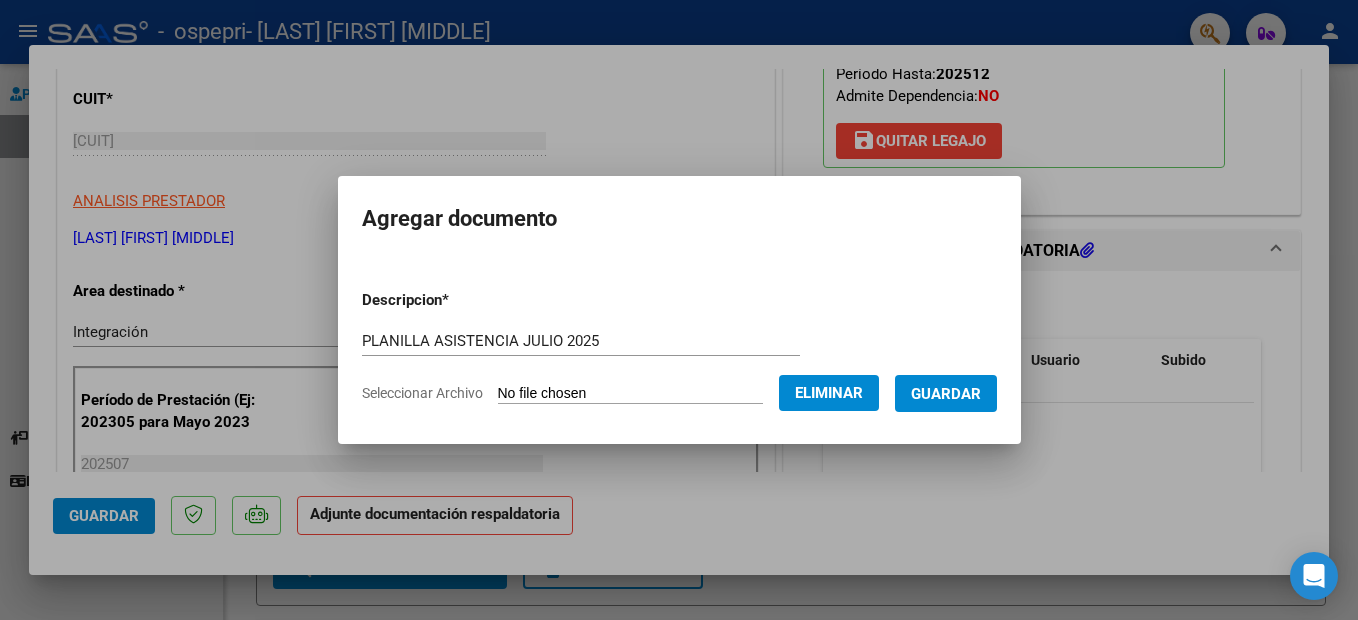 click on "Guardar" at bounding box center [946, 394] 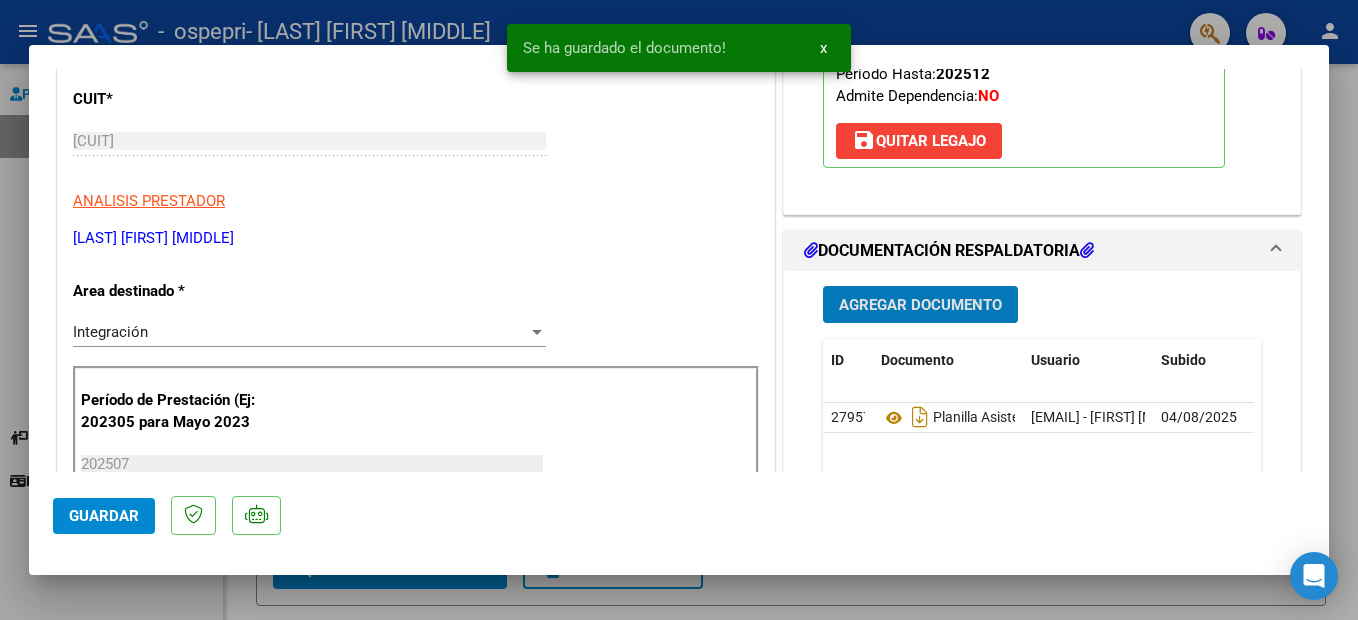click on "Agregar Documento" at bounding box center [920, 305] 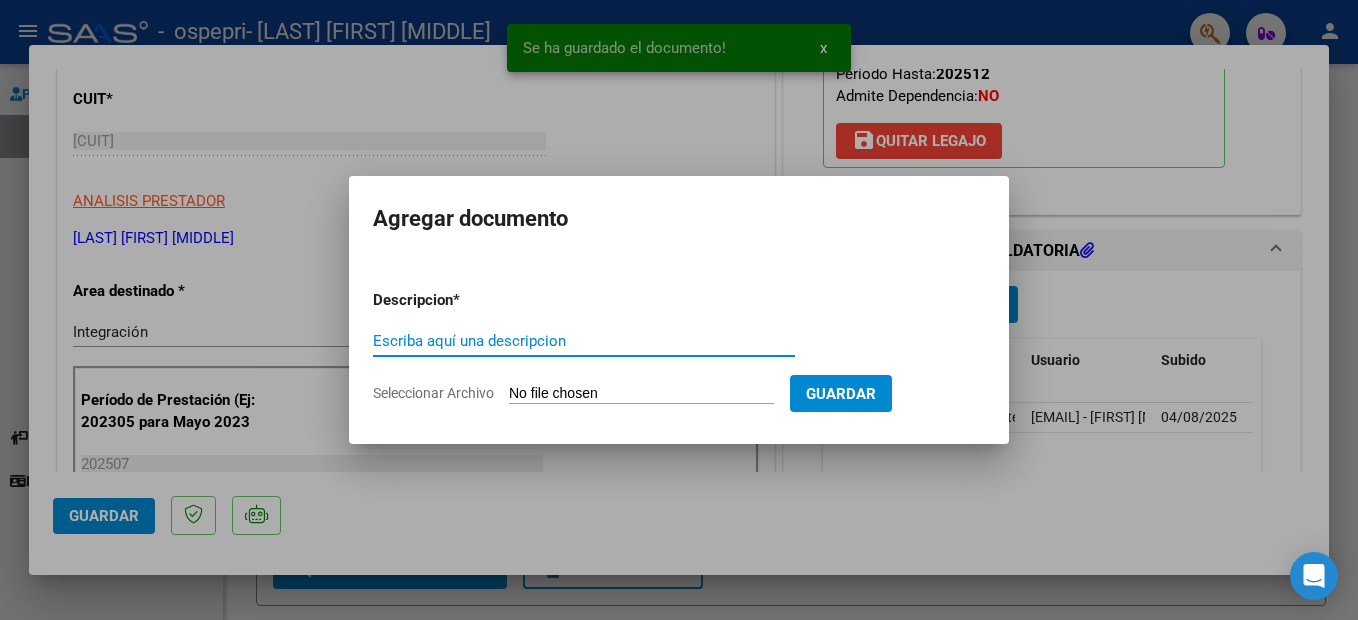 click on "Escriba aquí una descripcion" at bounding box center (584, 341) 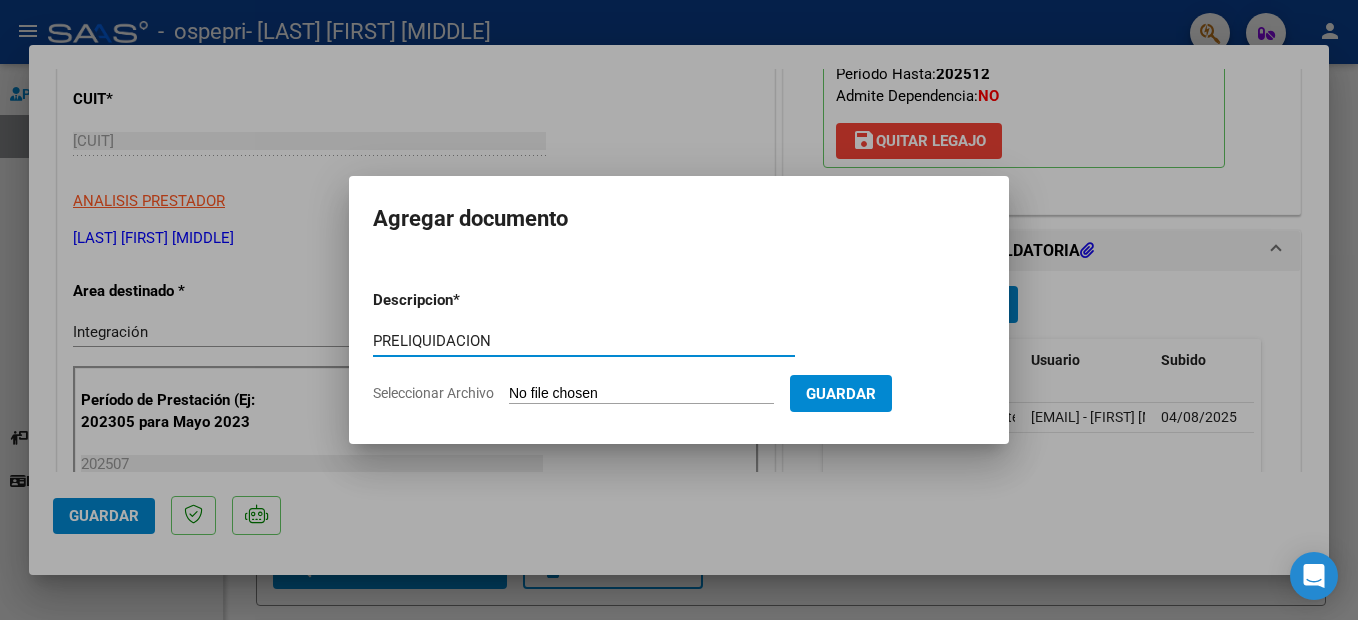 type on "PRELIQUIDACION" 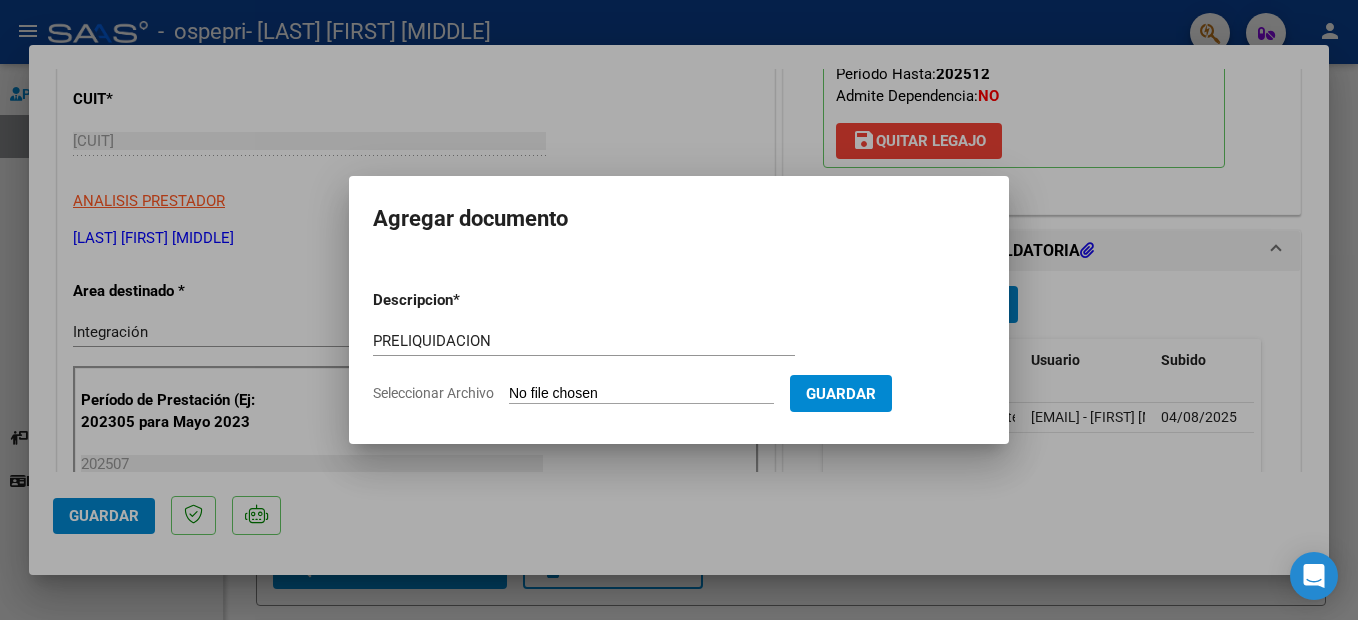 type on "C:\fakepath\PRELI [FIRST] [LAST].pdf" 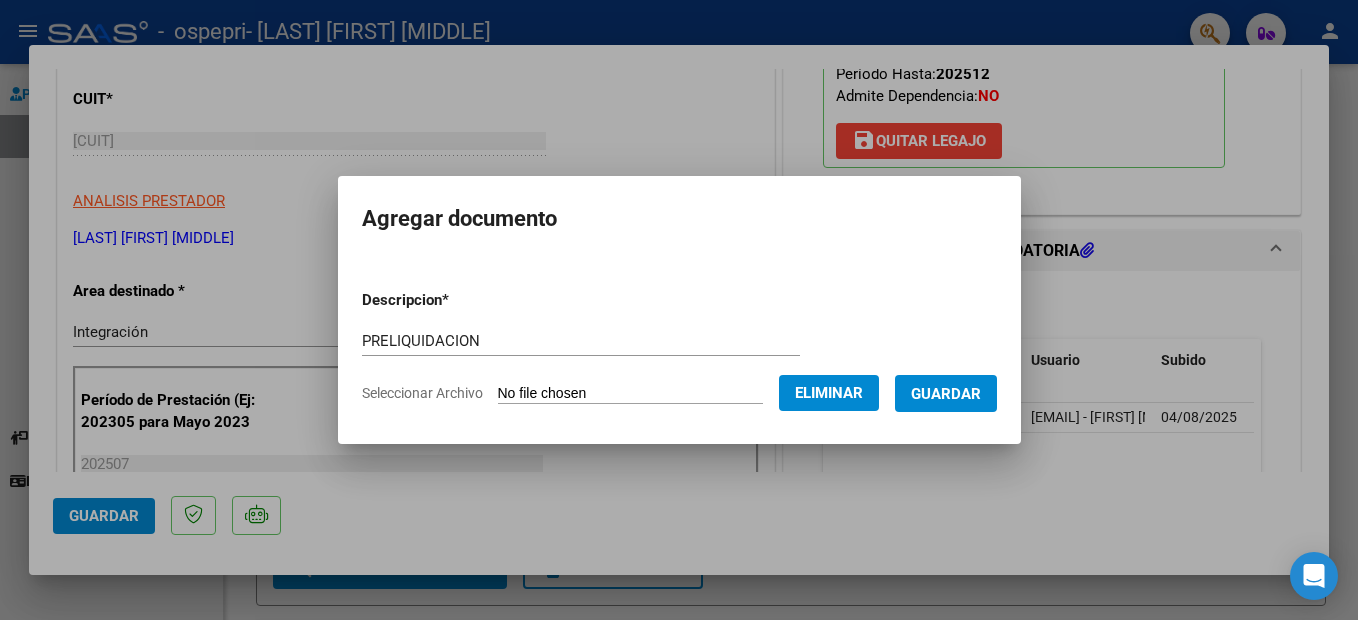 click on "Guardar" at bounding box center (946, 394) 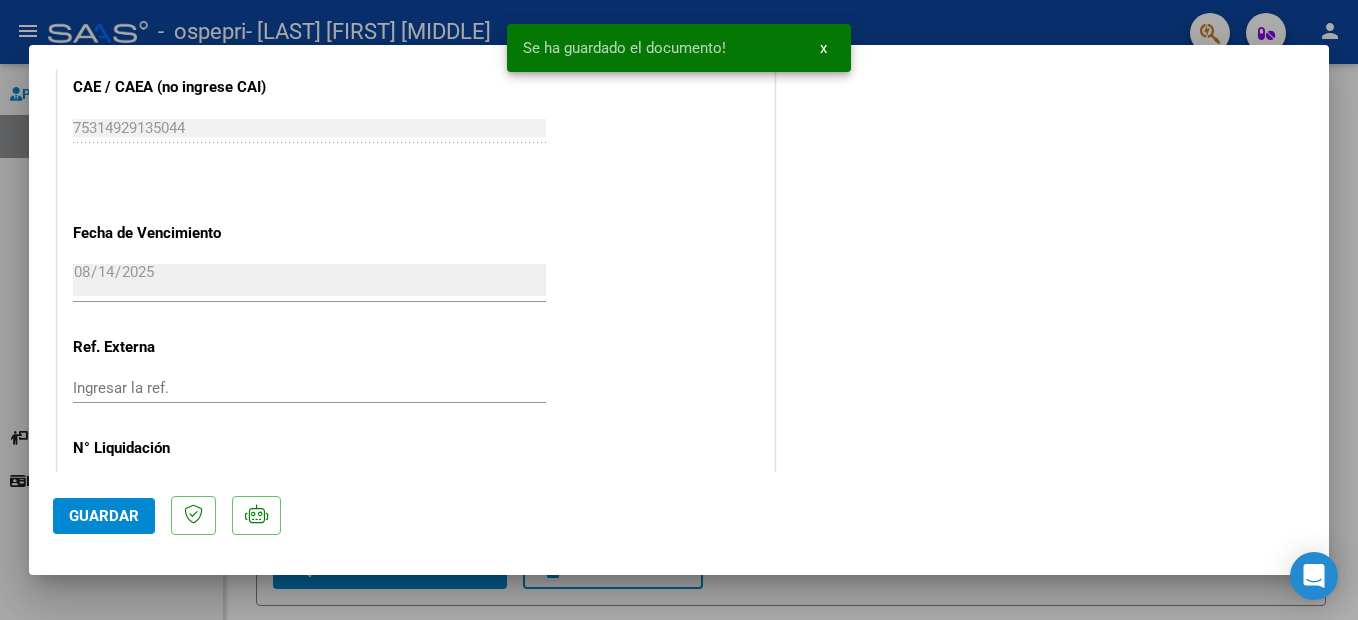 scroll, scrollTop: 1387, scrollLeft: 0, axis: vertical 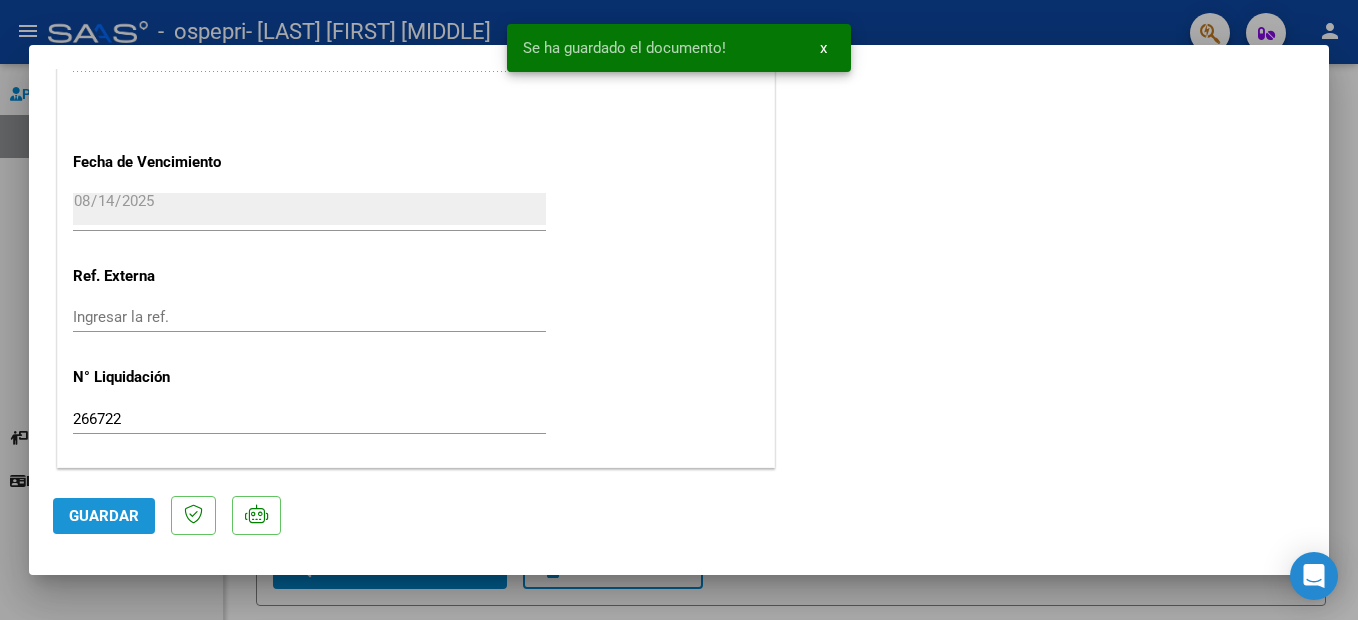 click on "Guardar" 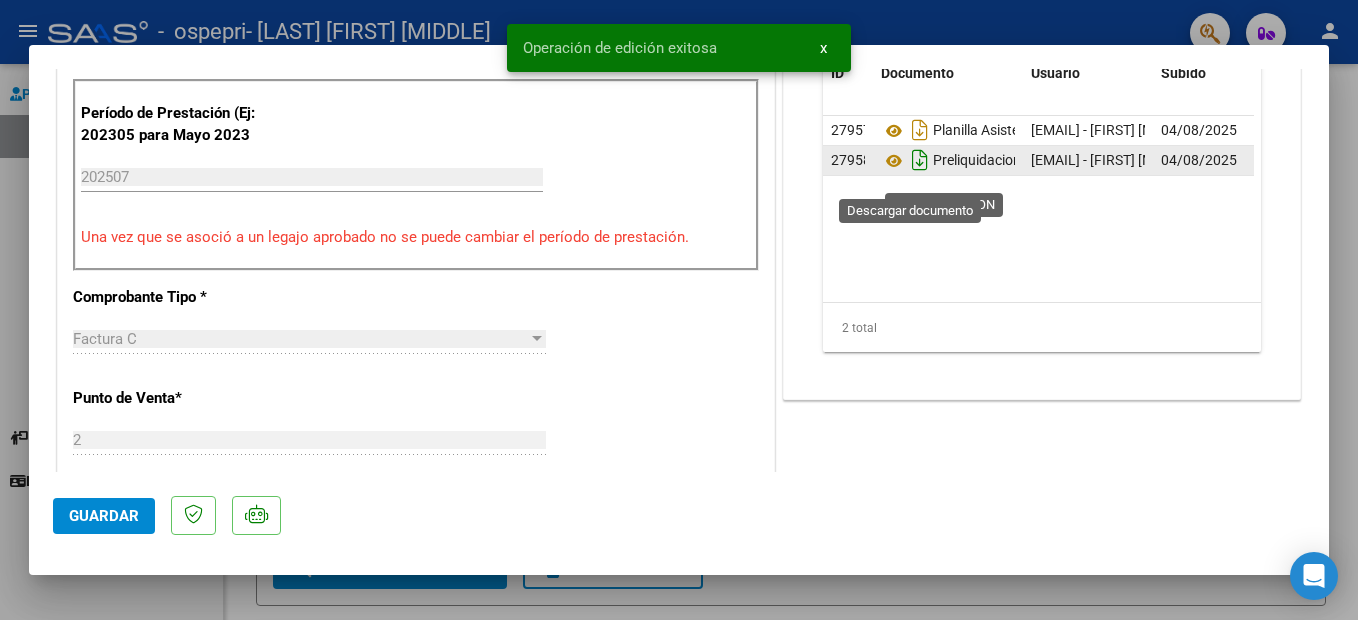 scroll, scrollTop: 0, scrollLeft: 0, axis: both 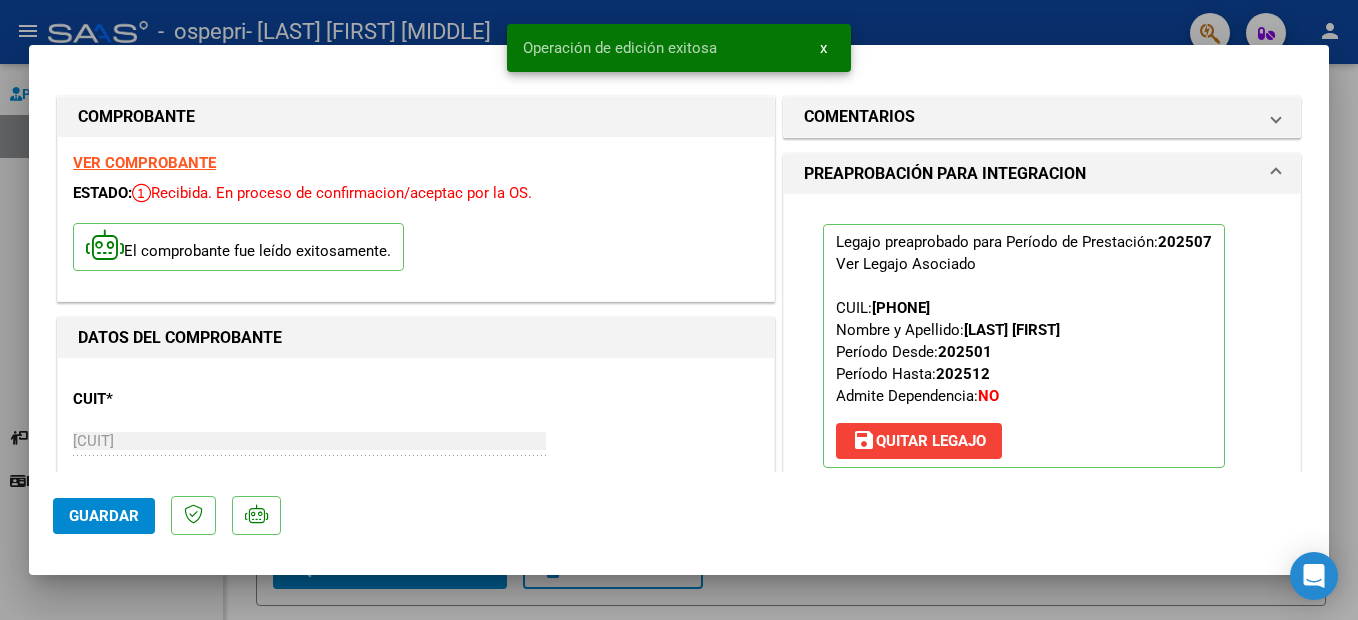 click at bounding box center [679, 310] 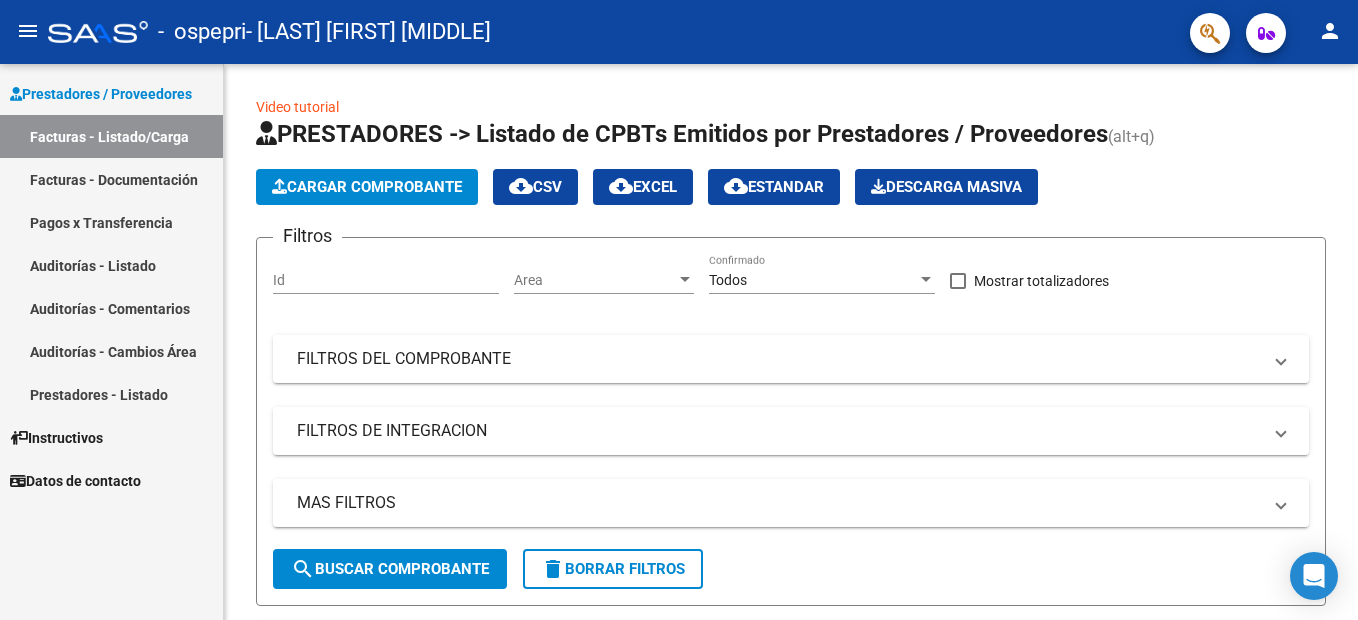 click on "Facturas - Documentación" at bounding box center [111, 179] 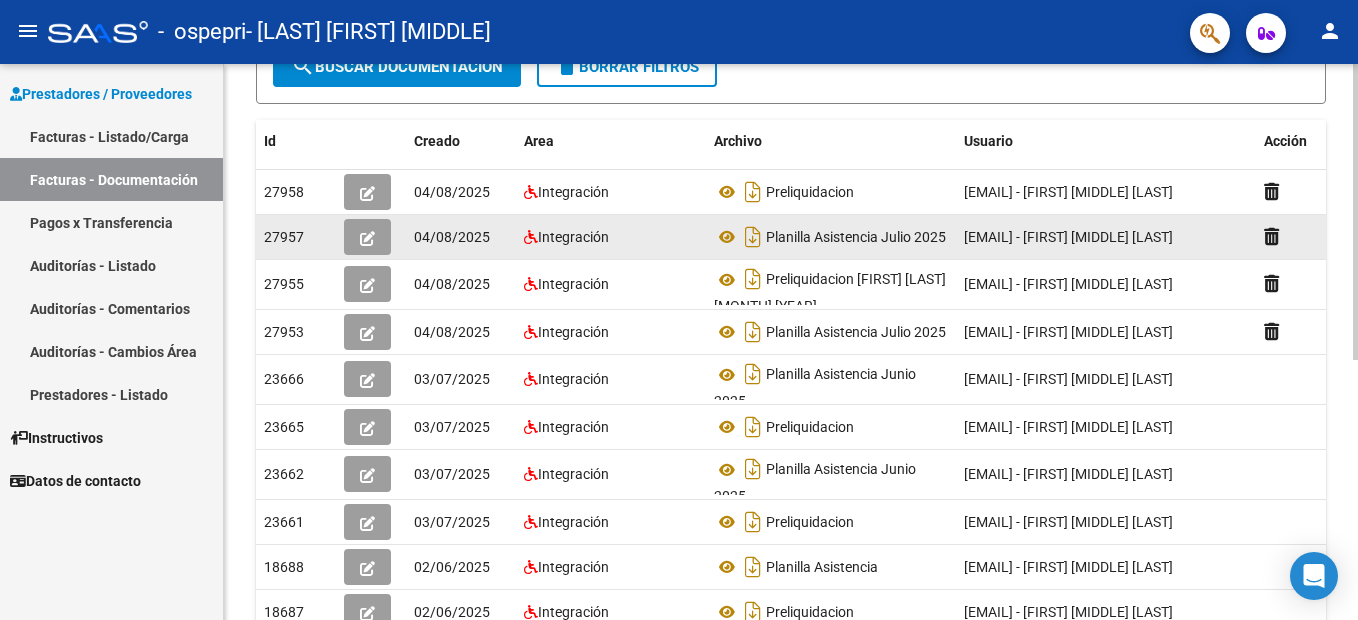 scroll, scrollTop: 0, scrollLeft: 0, axis: both 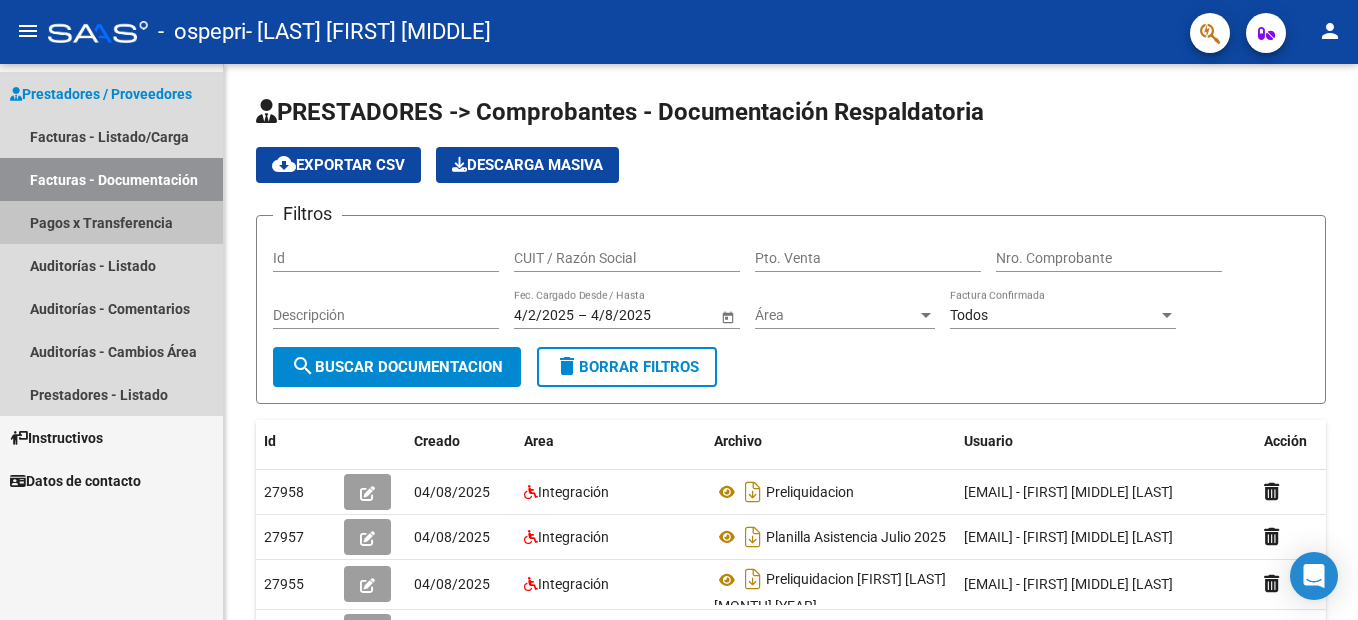 click on "Pagos x Transferencia" at bounding box center (111, 222) 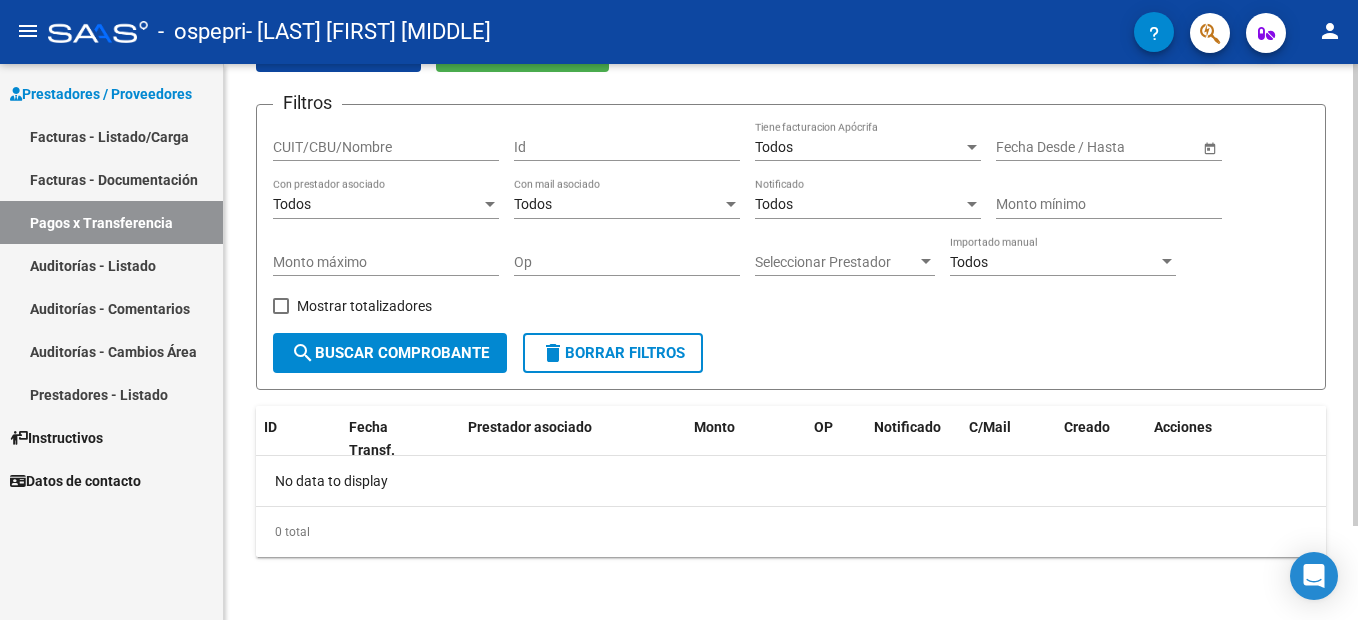 scroll, scrollTop: 113, scrollLeft: 0, axis: vertical 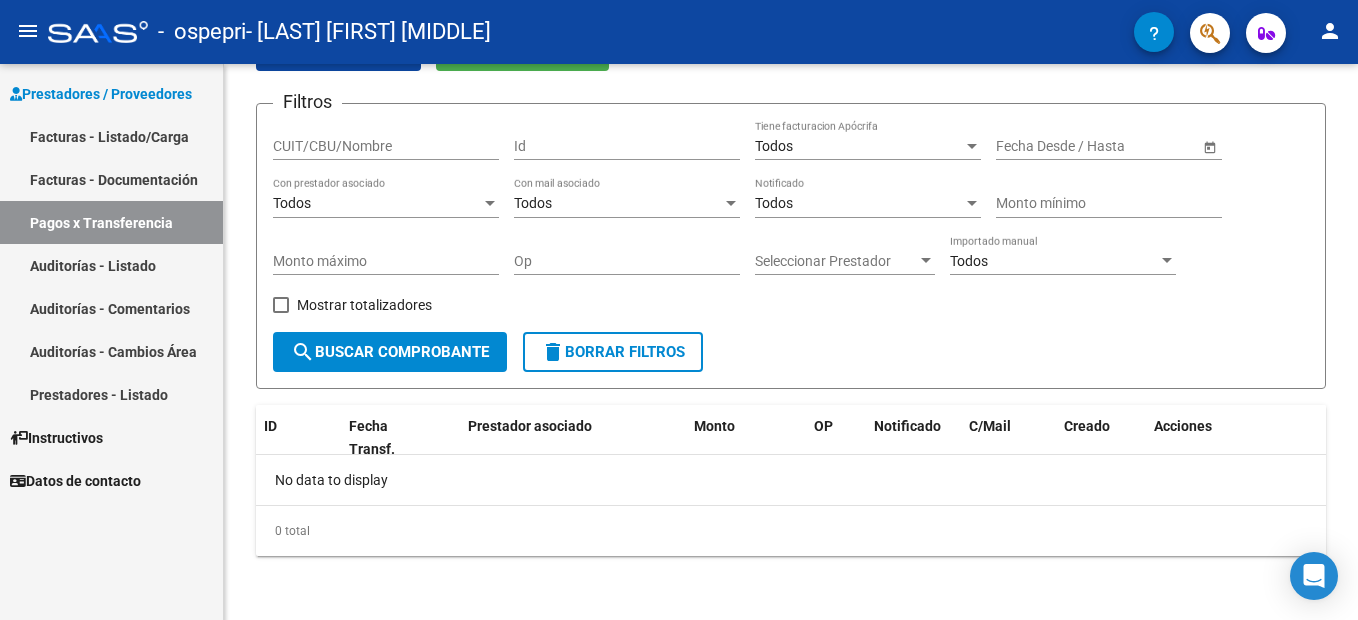 click on "Facturas - Listado/Carga" at bounding box center (111, 136) 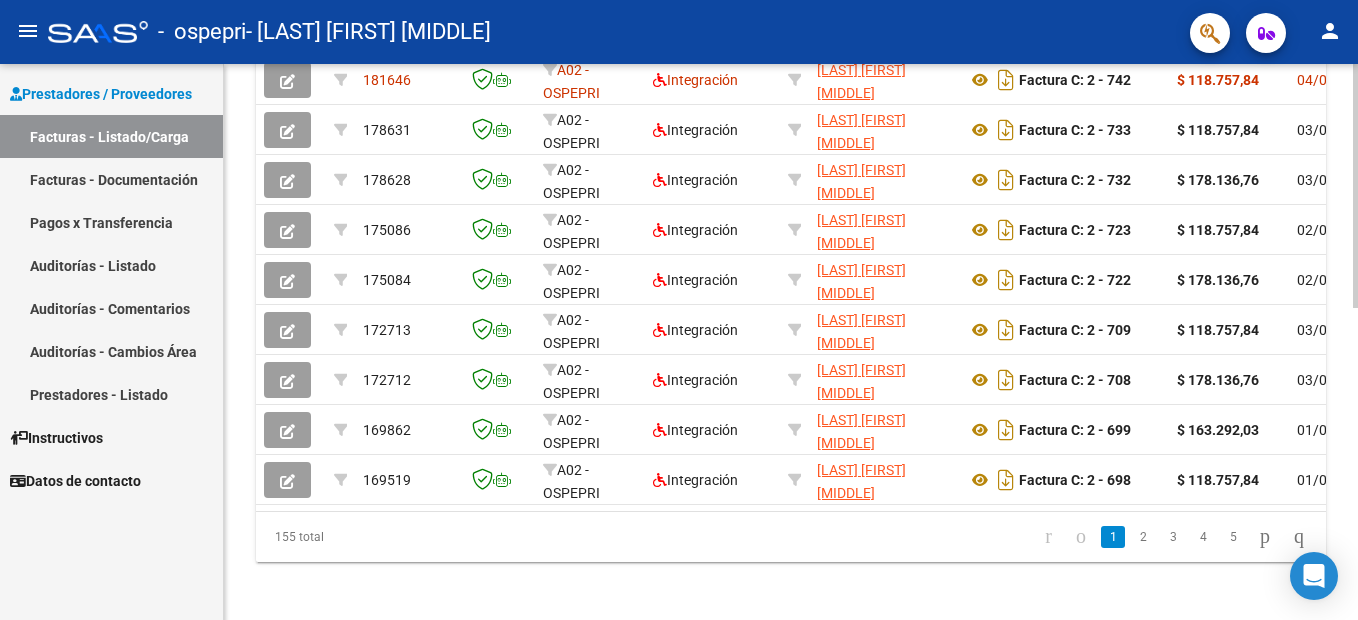 scroll, scrollTop: 712, scrollLeft: 0, axis: vertical 